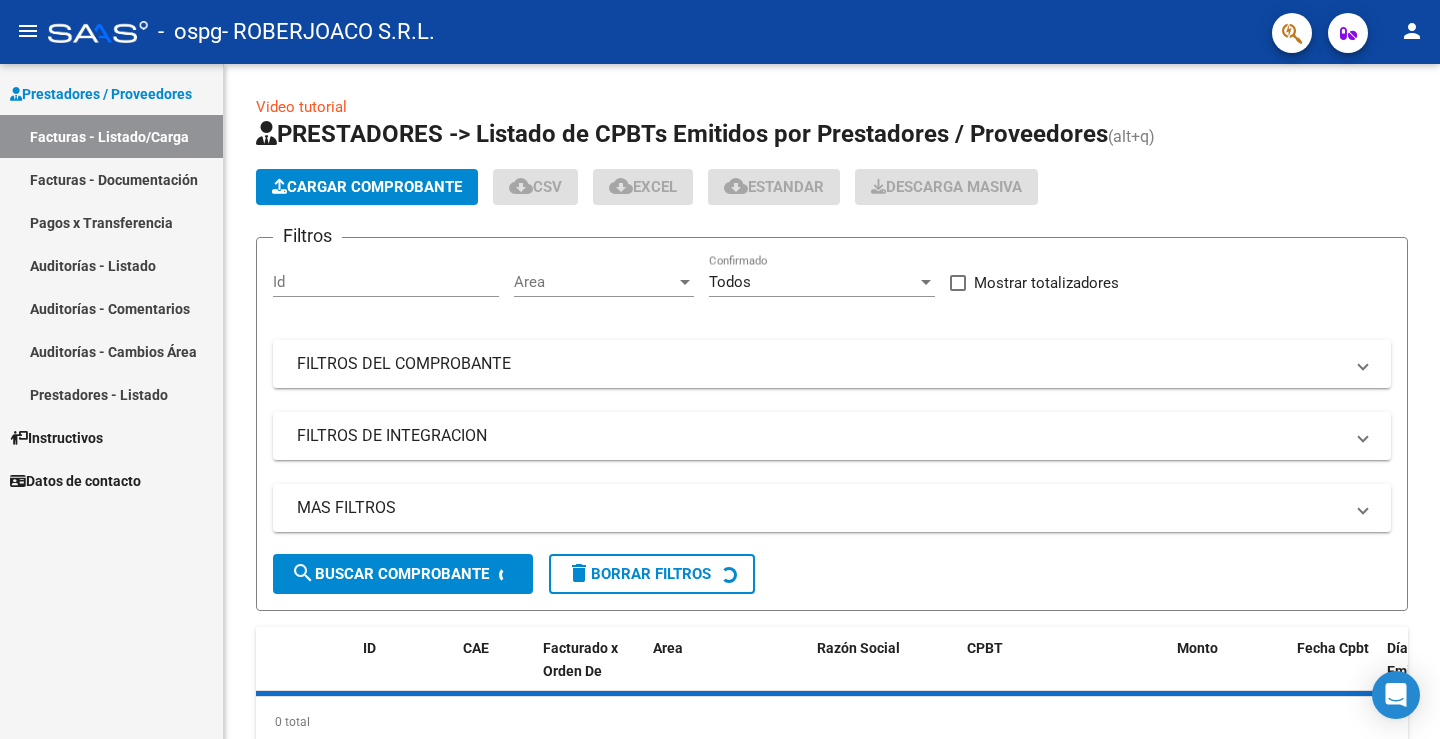 scroll, scrollTop: 0, scrollLeft: 0, axis: both 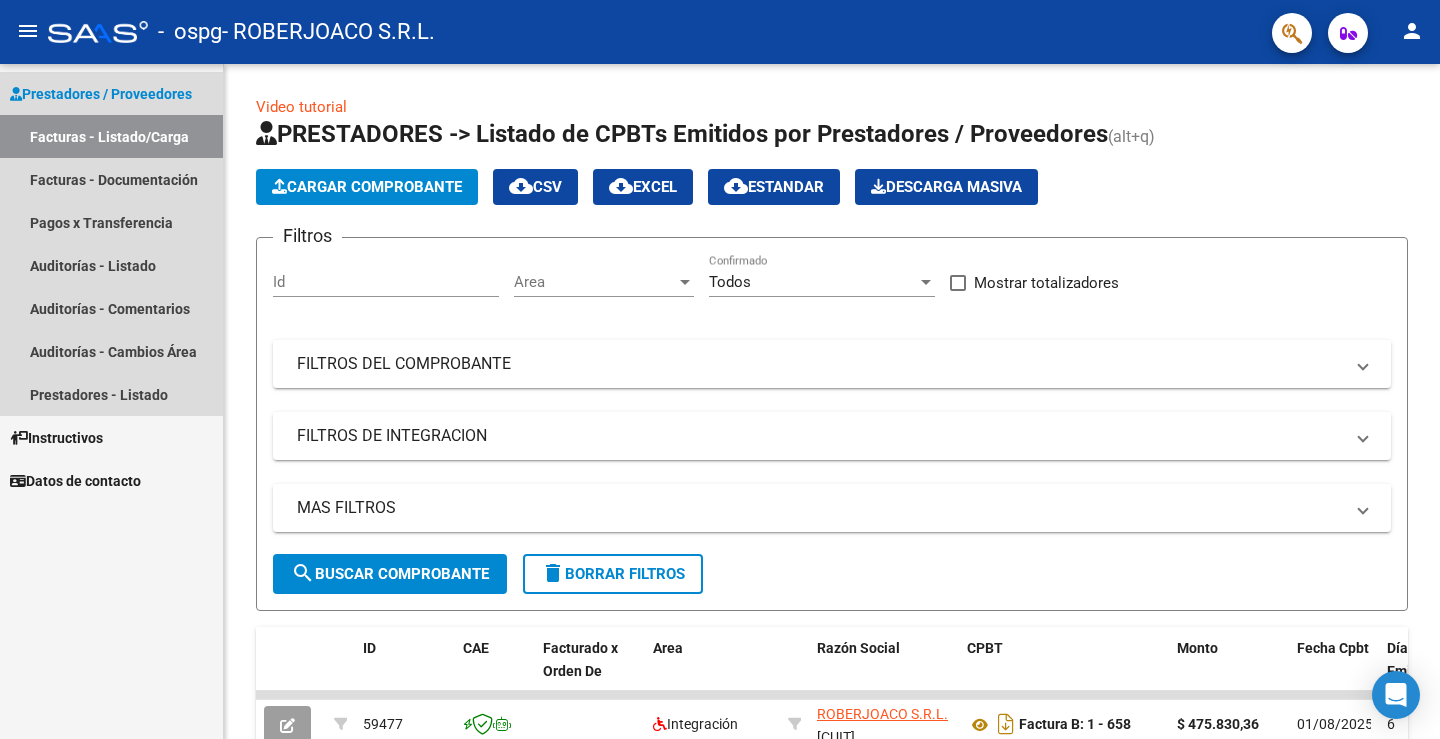 click on "Facturas - Listado/Carga" at bounding box center (111, 136) 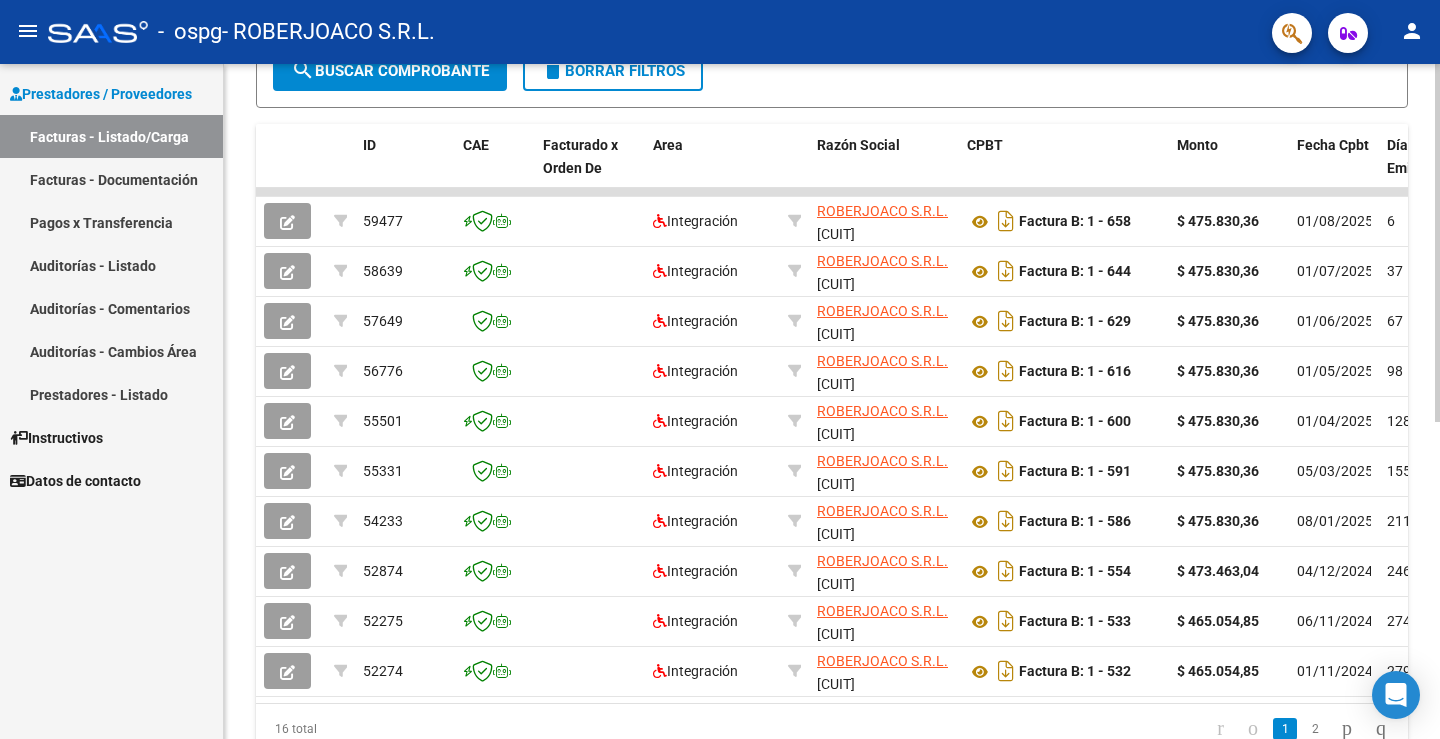 scroll, scrollTop: 522, scrollLeft: 0, axis: vertical 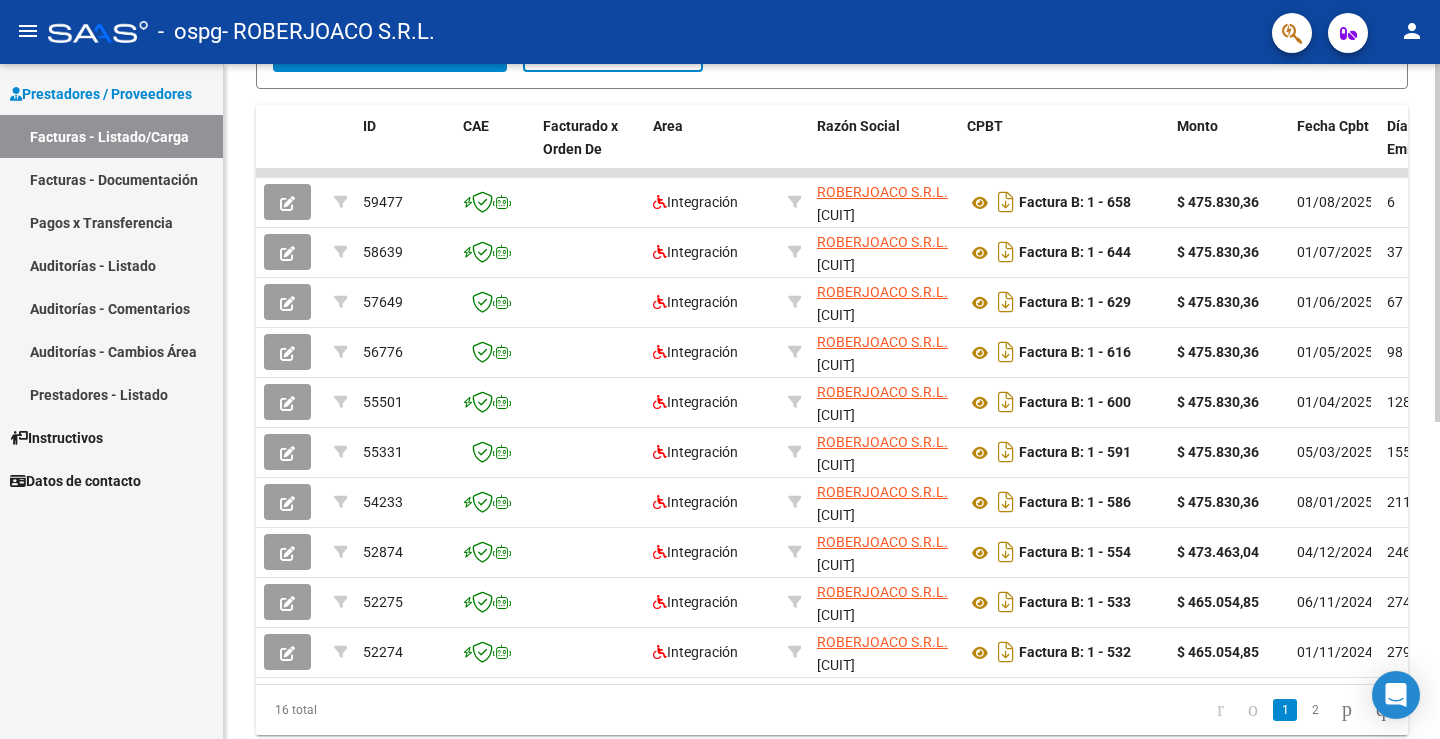 click 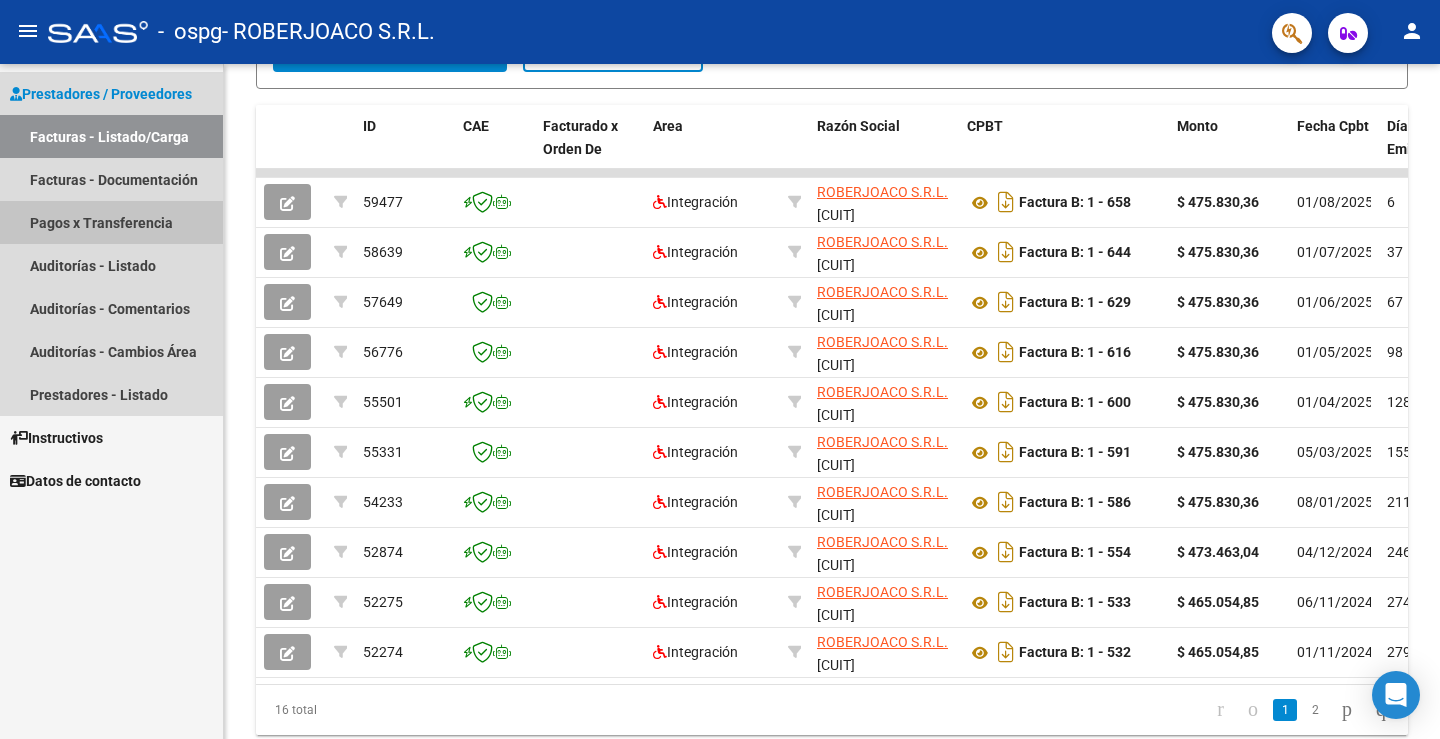click on "Pagos x Transferencia" at bounding box center (111, 222) 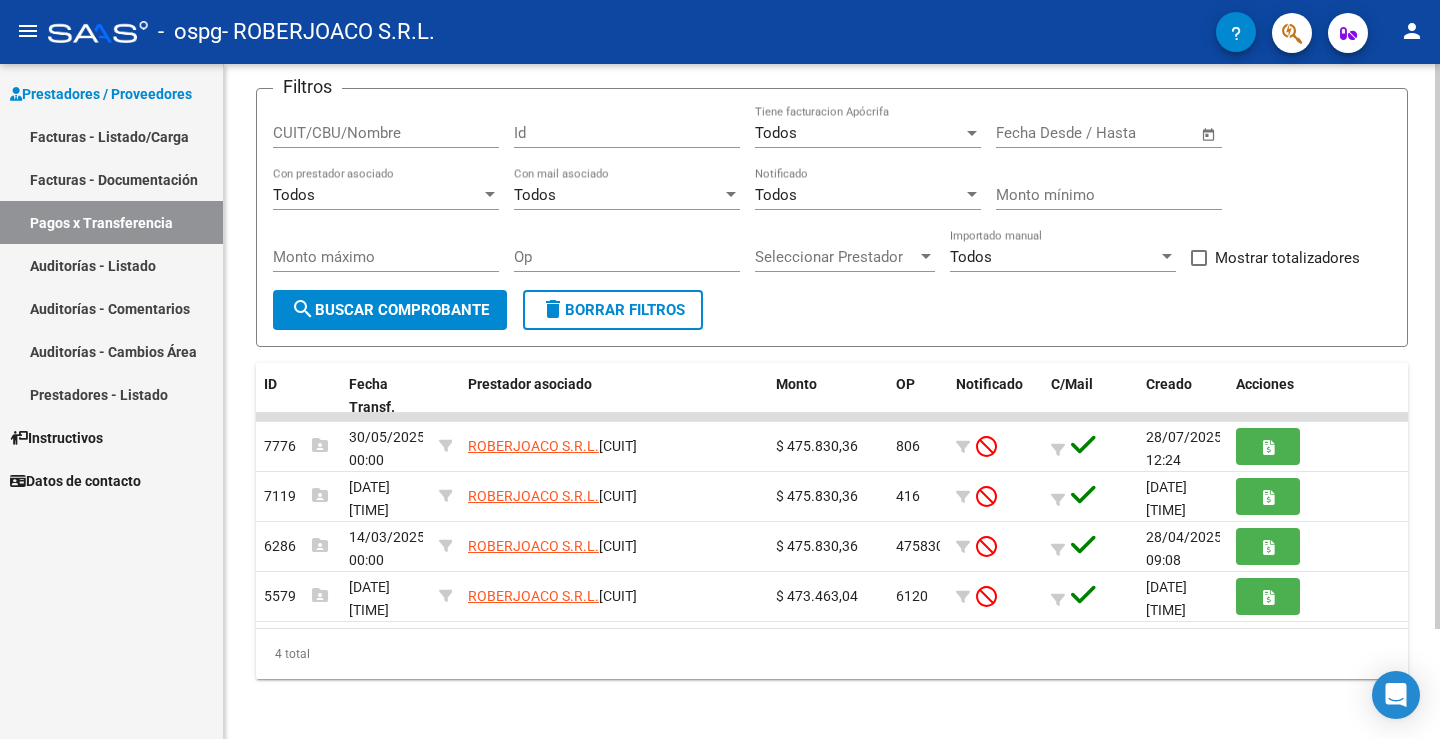 scroll, scrollTop: 132, scrollLeft: 0, axis: vertical 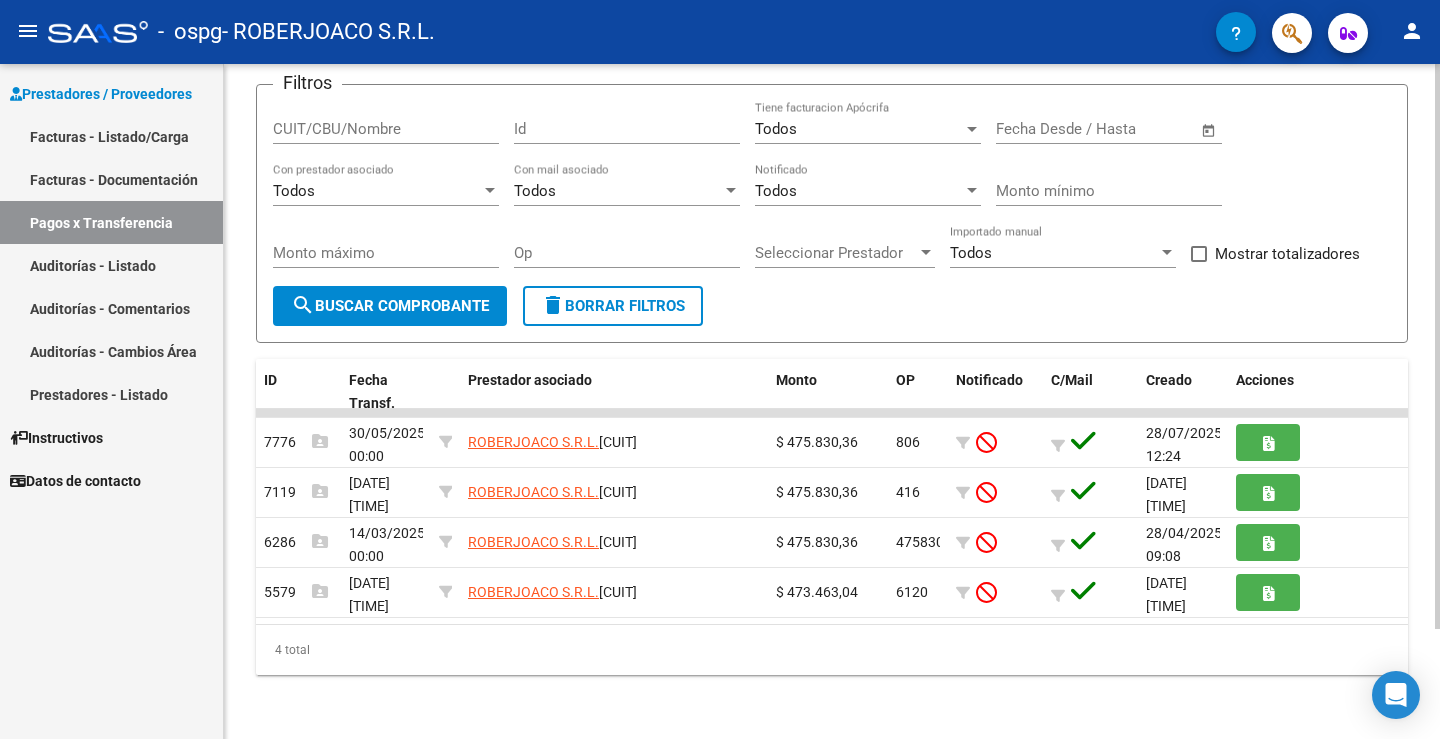 click 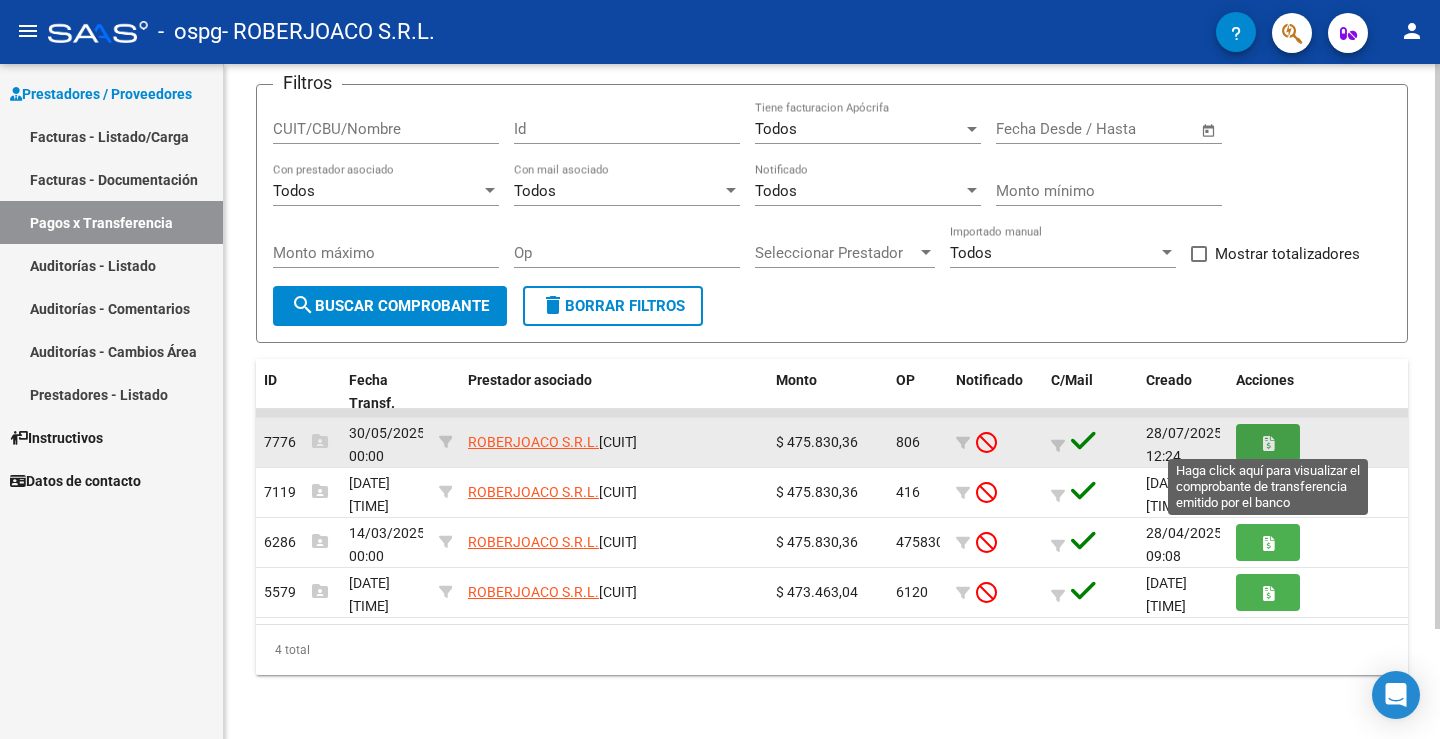 click 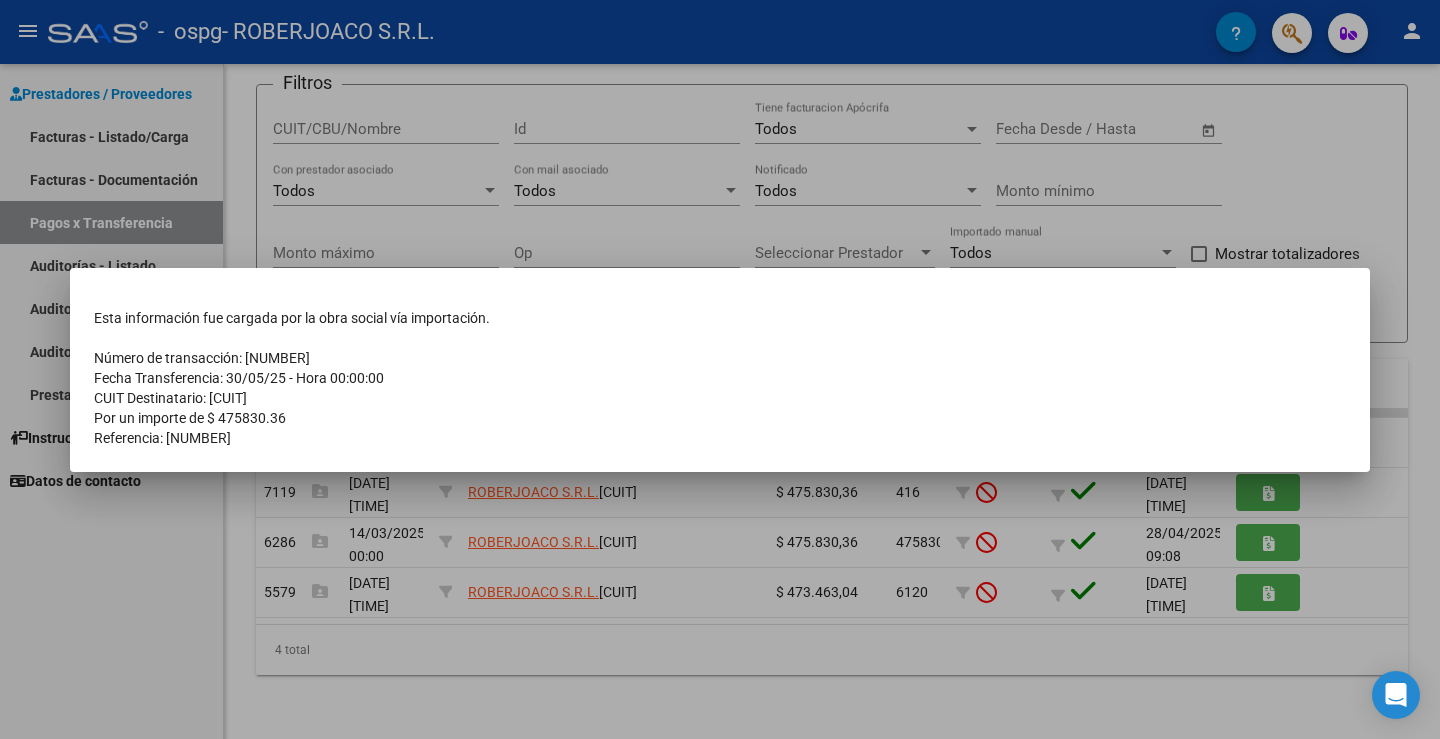 click on "Fecha Transferencia: 30/05/25 - Hora 00:00:00" at bounding box center (720, 378) 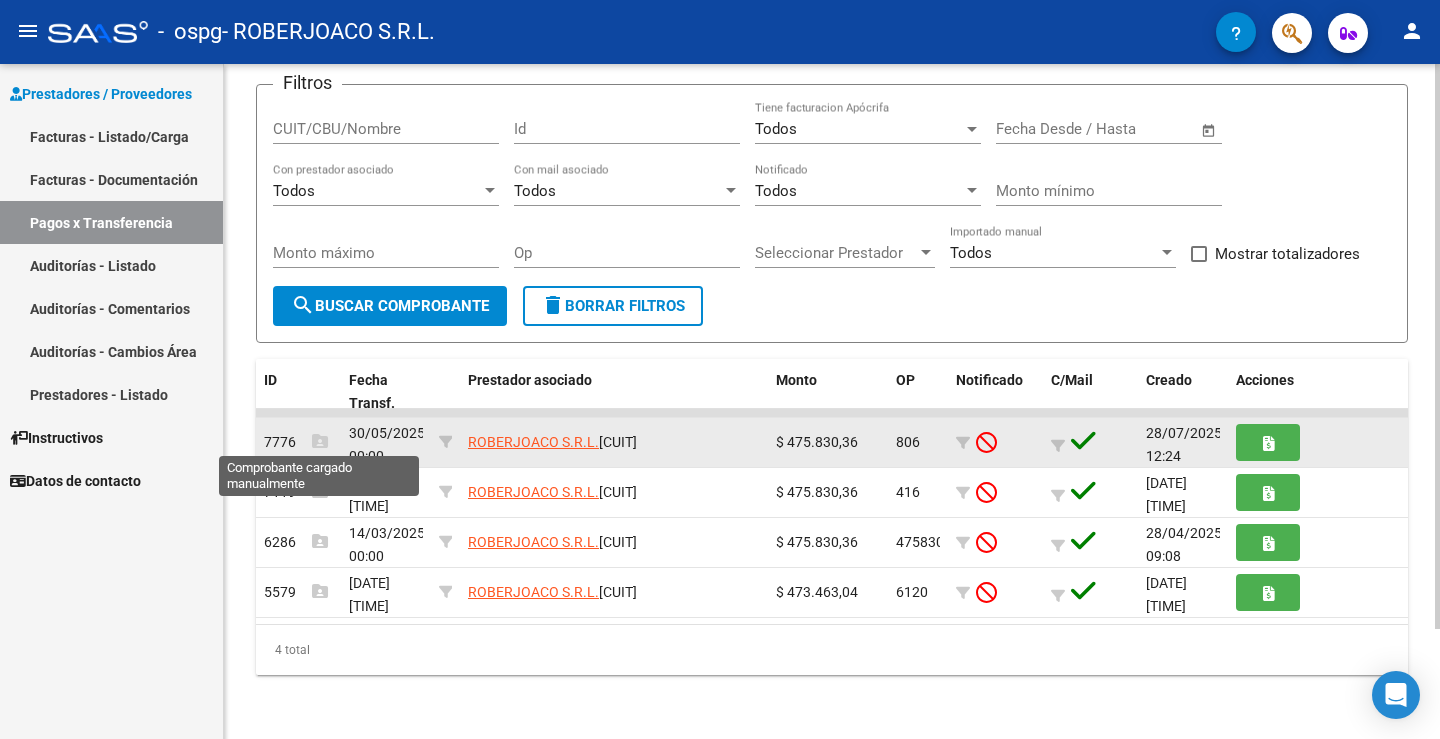 click 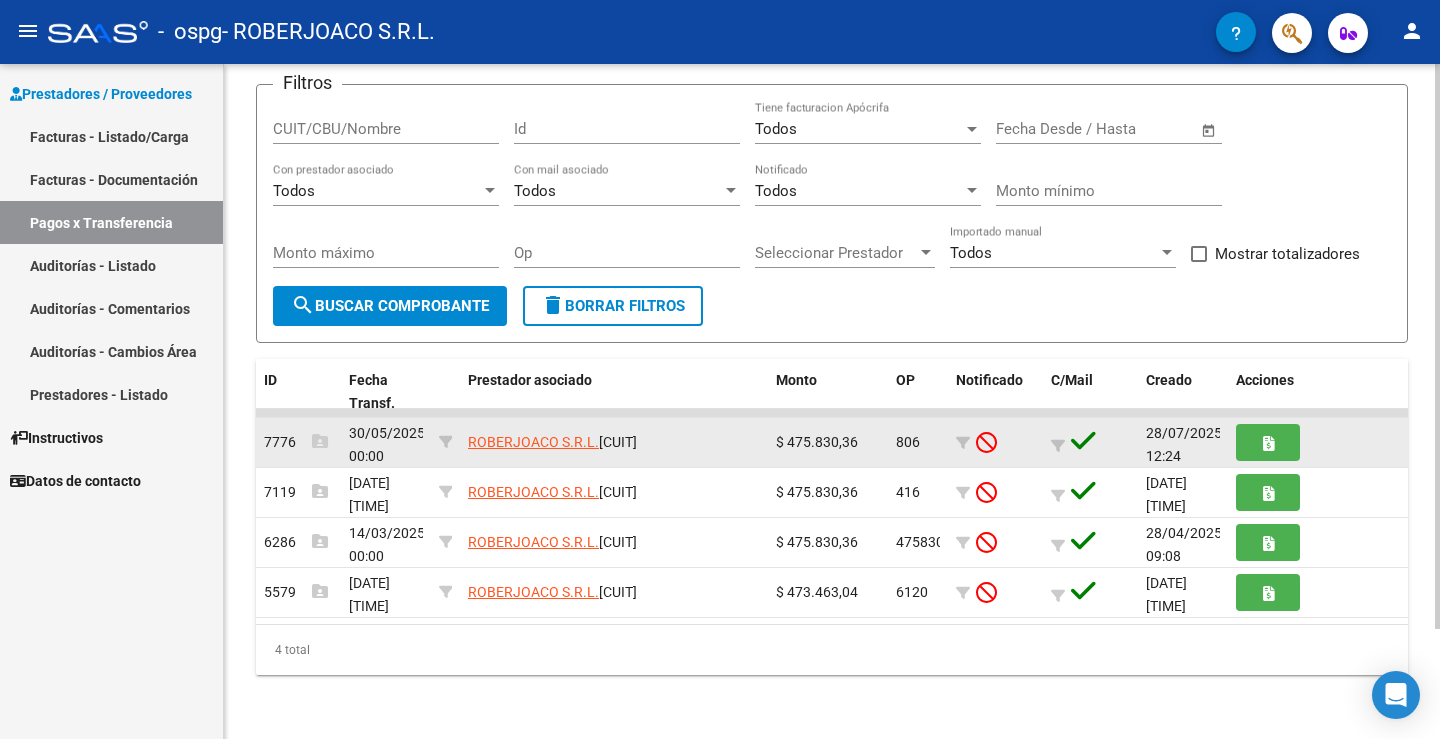 click 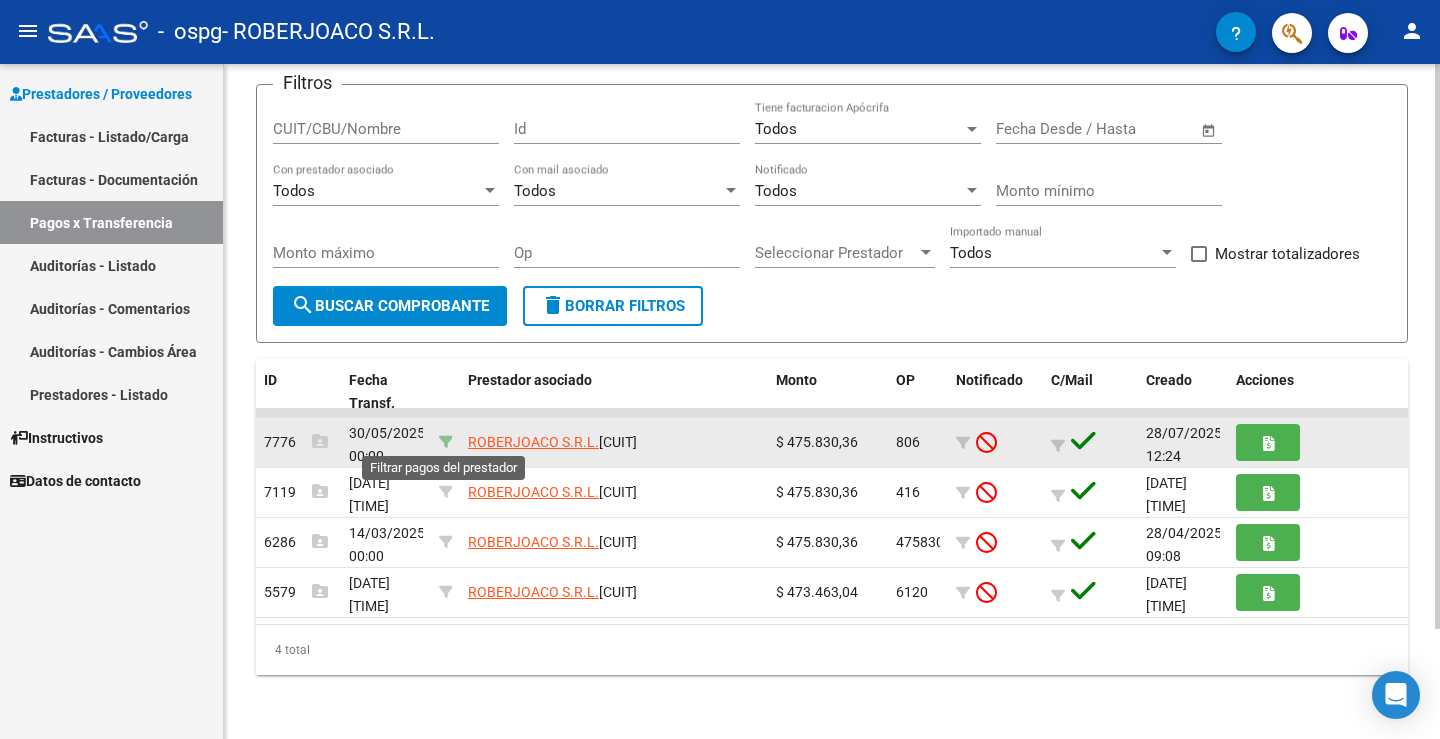 click 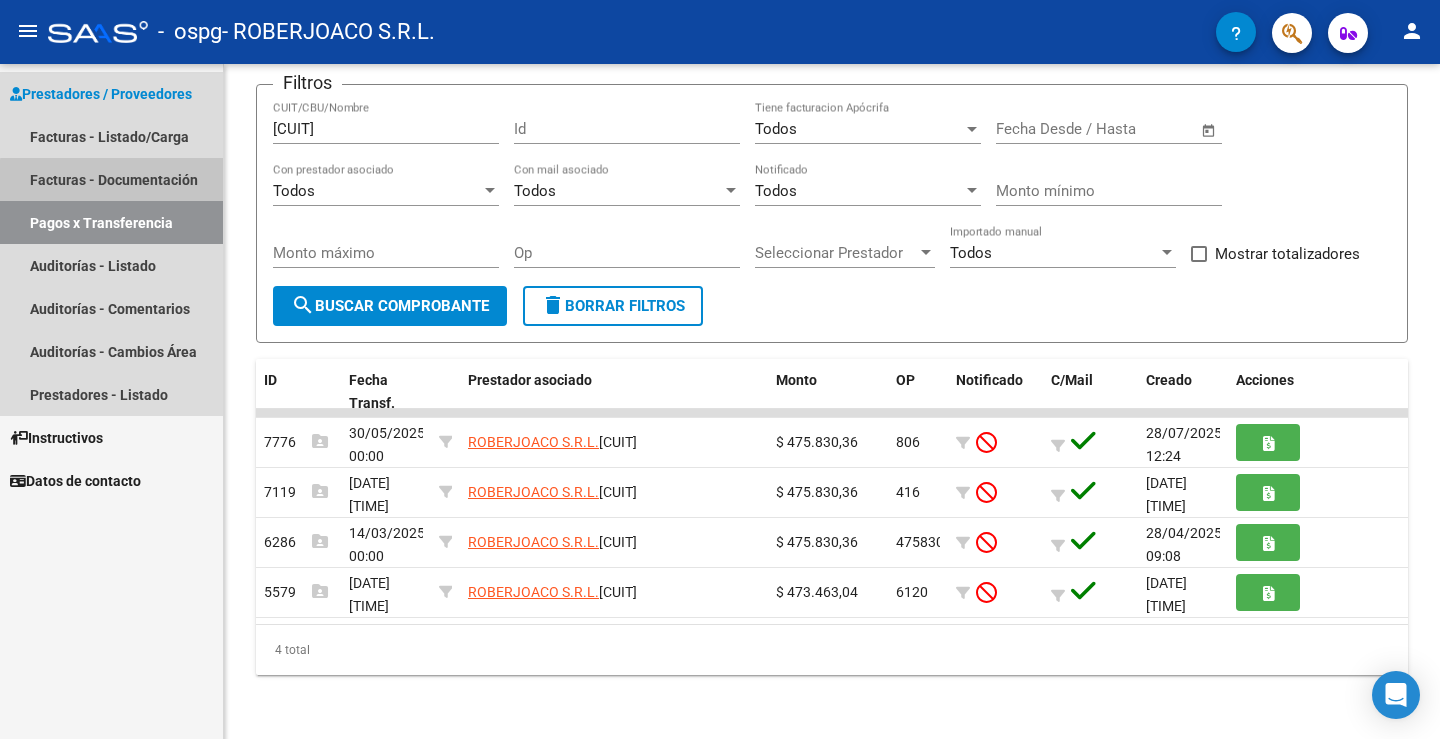 click on "Facturas - Documentación" at bounding box center [111, 179] 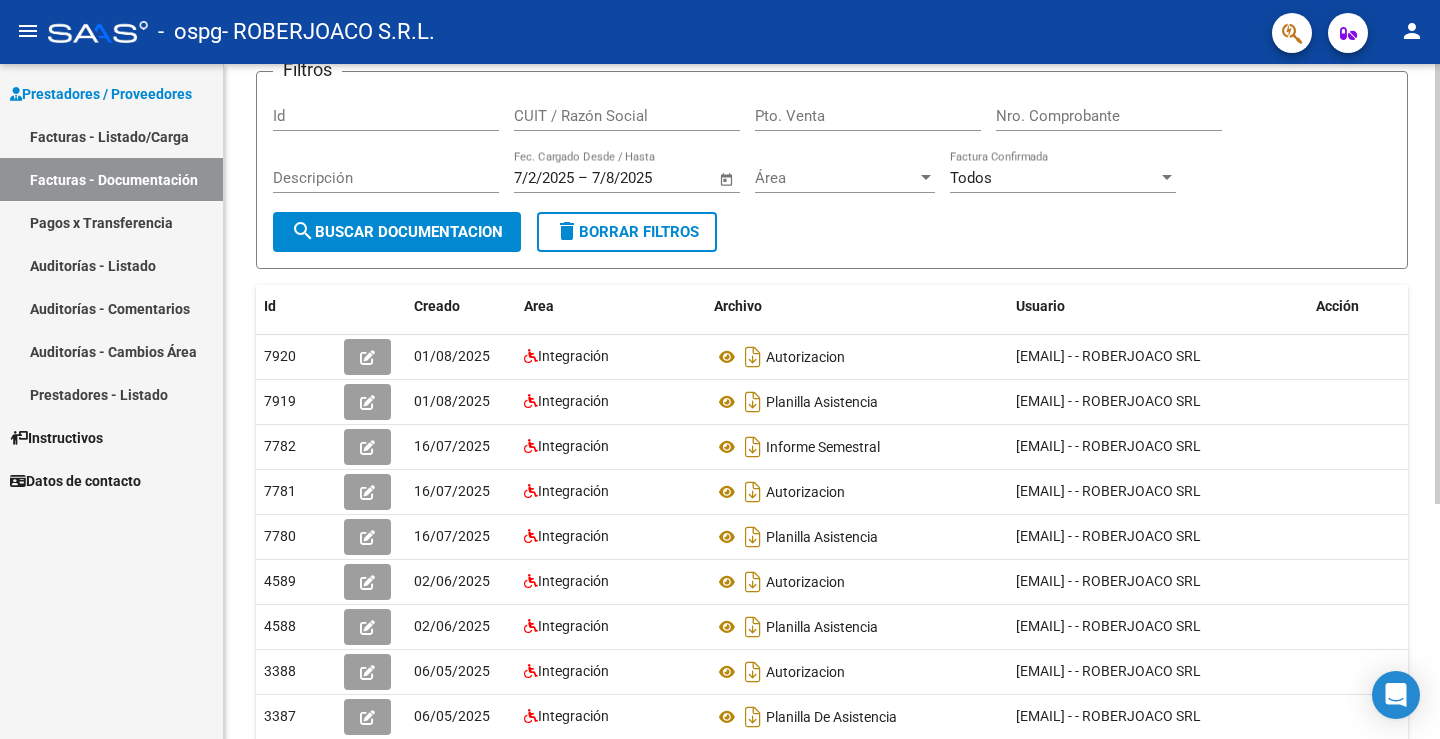 scroll, scrollTop: 0, scrollLeft: 0, axis: both 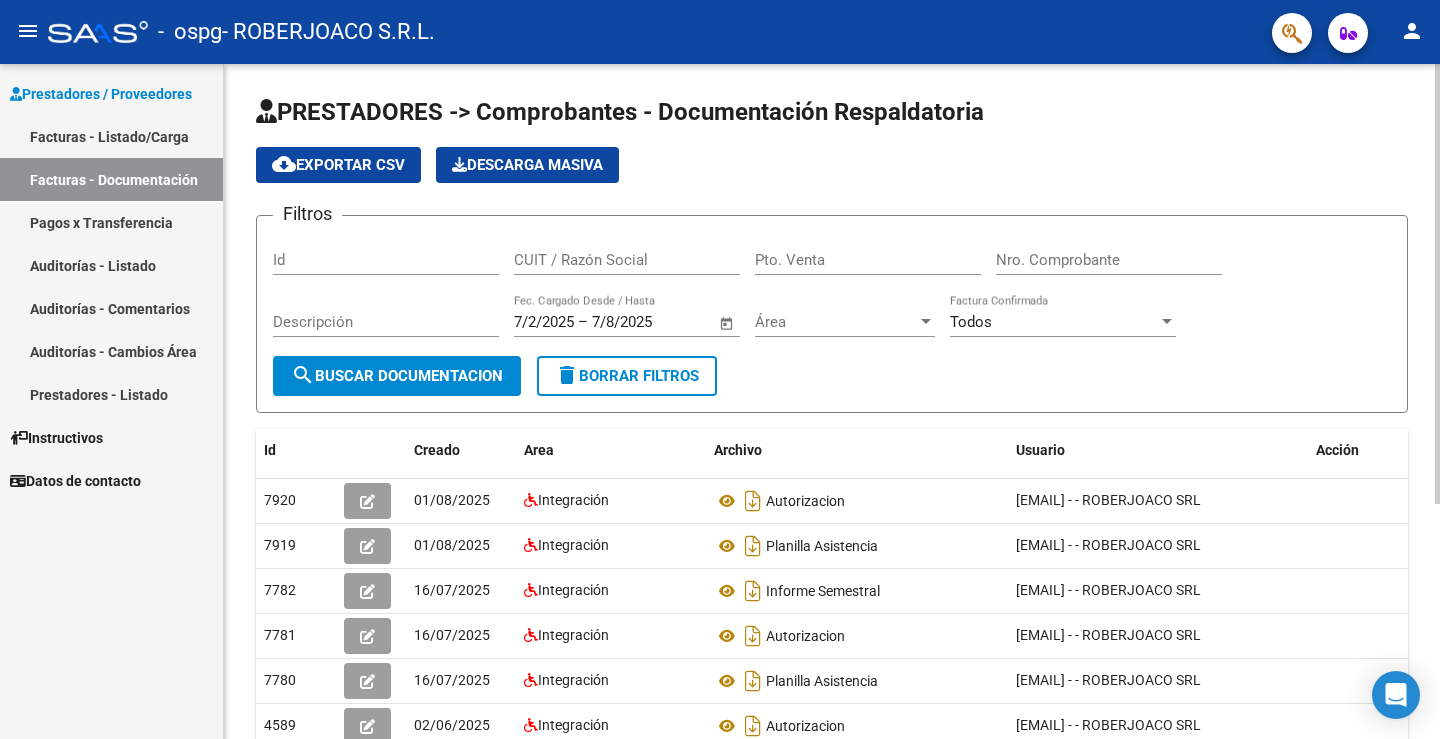 click on "PRESTADORES -> Comprobantes - Documentación Respaldatoria cloud_download  Exportar CSV   Descarga Masiva
Filtros Id CUIT / Razón Social Pto. Venta Nro. Comprobante Descripción 7/2/2025 7/2/2025 – 7/8/2025 7/8/2025 Fec. Cargado Desde / Hasta Área Área Todos Factura Confirmada search  Buscar Documentacion  delete  Borrar Filtros  Id Creado Area Archivo Usuario Acción 7920
01/08/2025 Integración Autorizacion  [EMAIL] - - ROBERJOACO SRL  7919
01/08/2025 Integración Planilla Asistencia  [EMAIL] - - ROBERJOACO SRL  7782
16/07/2025 Integración Informe Semestral  [EMAIL] - - ROBERJOACO SRL  7781
16/07/2025 Integración Autorizacion  [EMAIL] - - ROBERJOACO SRL  7780
16/07/2025 Integración Planilla Asistencia  [EMAIL] - - ROBERJOACO SRL  4589
02/06/2025 Integración Autorizacion  [EMAIL] - - ROBERJOACO SRL  4588
02/06/2025 Integración Planilla Asistencia  [EMAIL] - - ROBERJOACO SRL  3388" 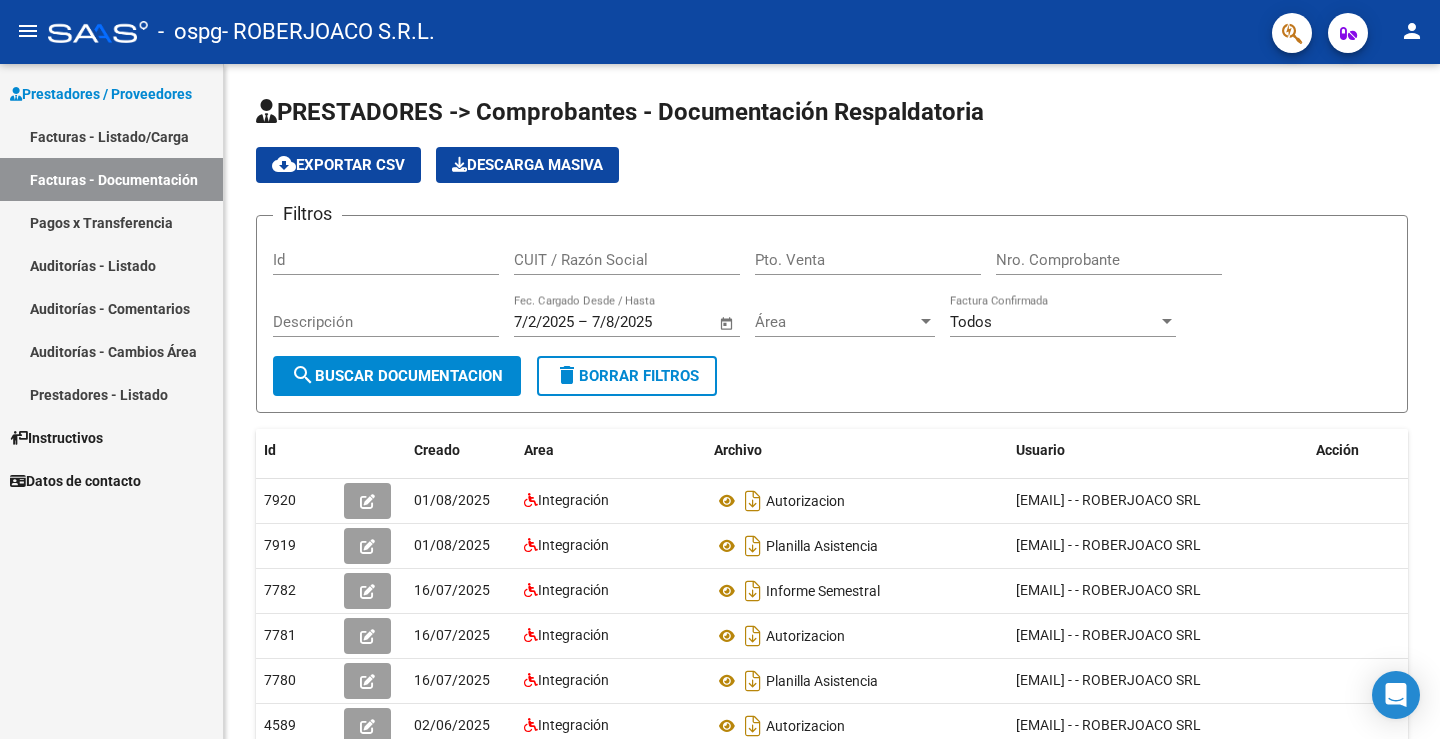 click on "Auditorías - Listado" at bounding box center (111, 265) 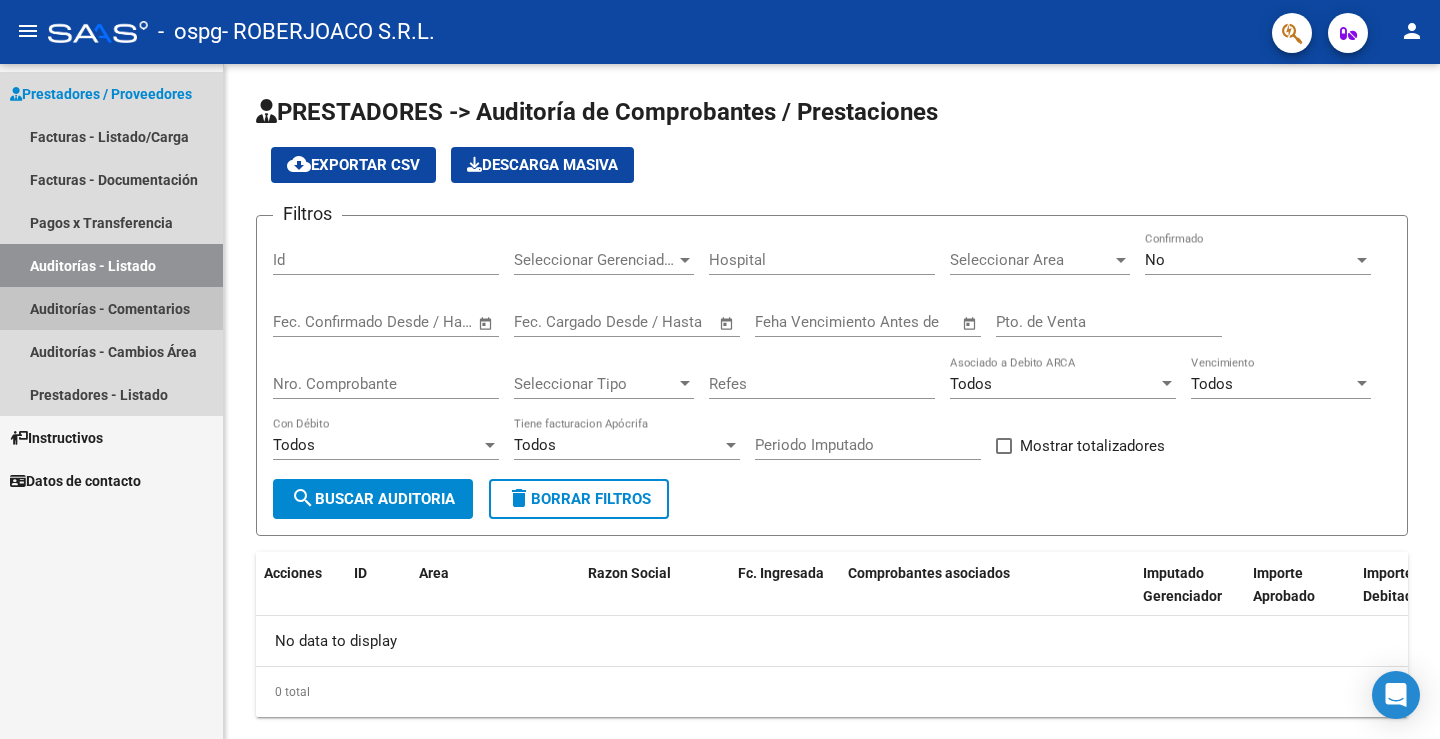 click on "Auditorías - Comentarios" at bounding box center (111, 308) 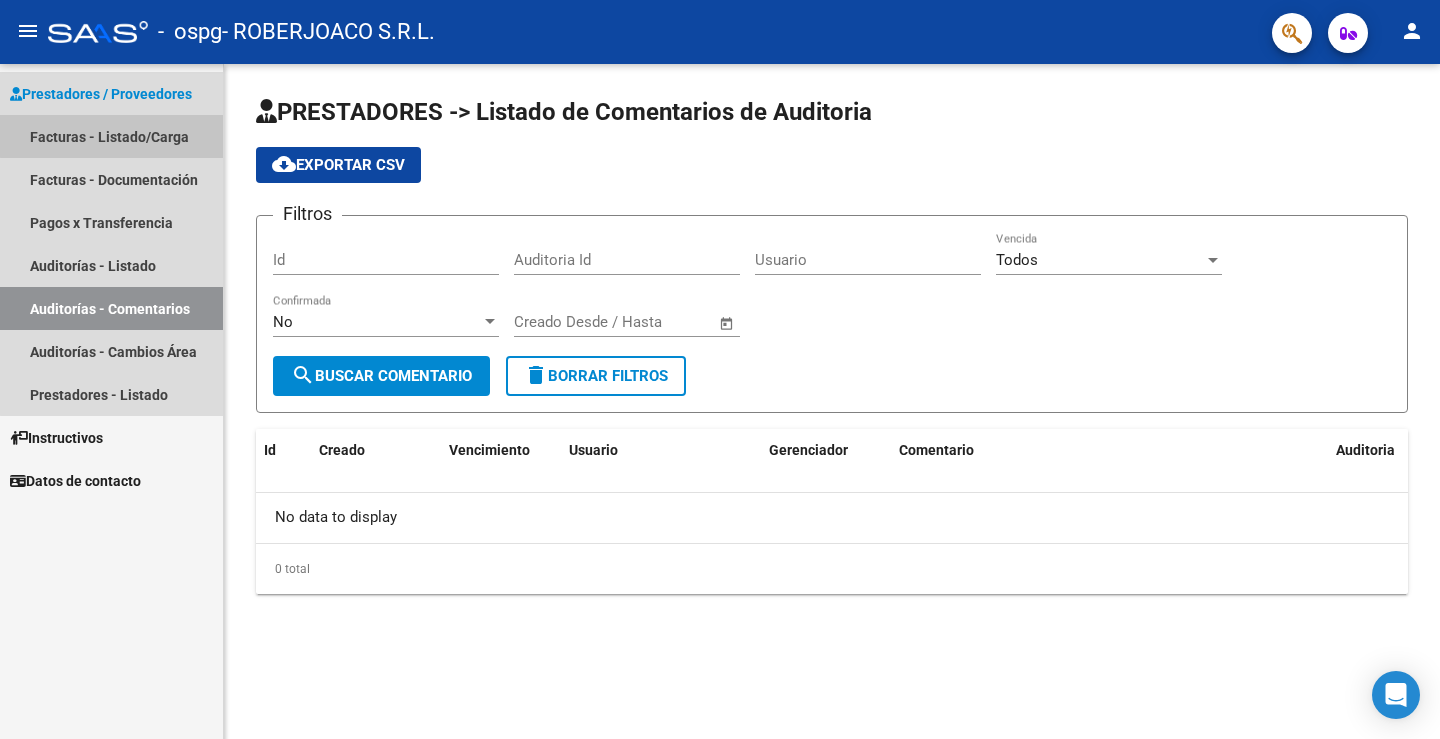 click on "Facturas - Listado/Carga" at bounding box center (111, 136) 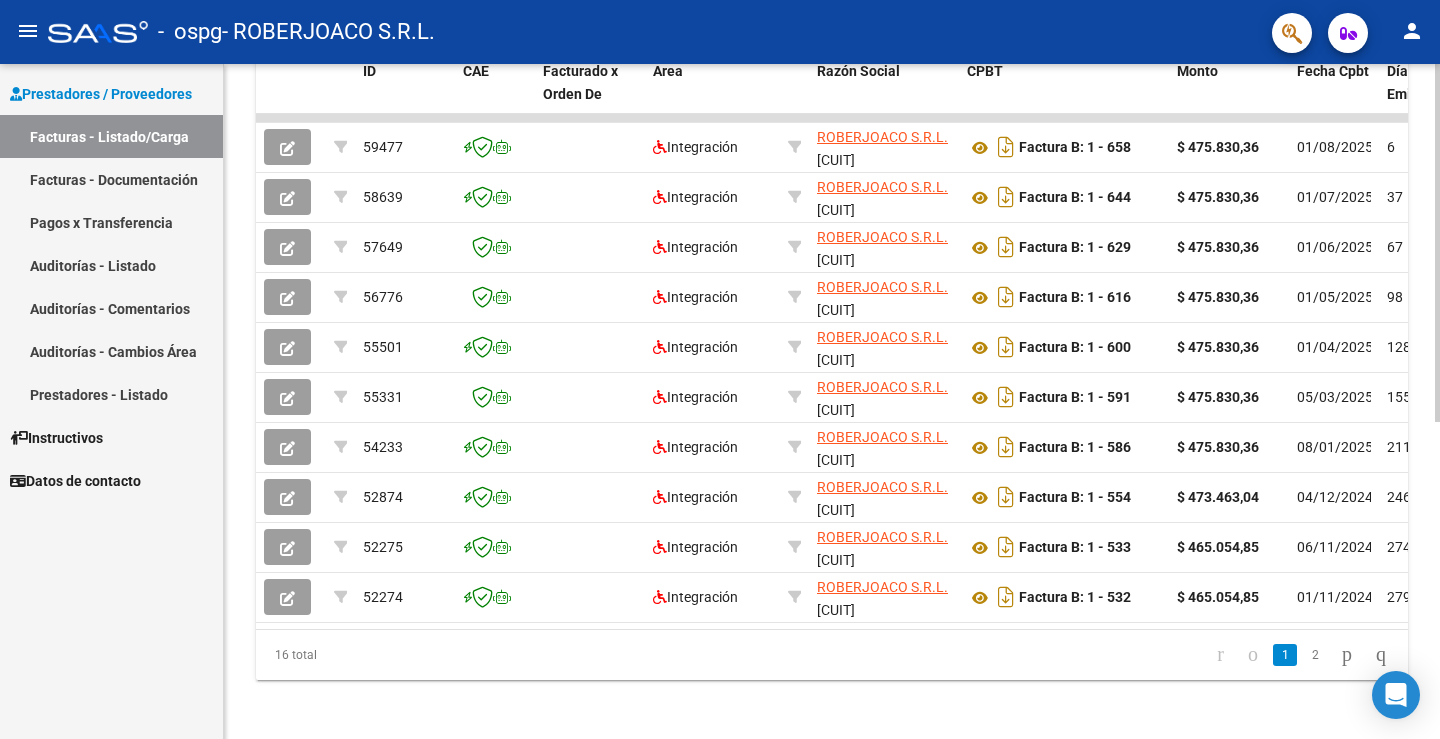 scroll, scrollTop: 597, scrollLeft: 0, axis: vertical 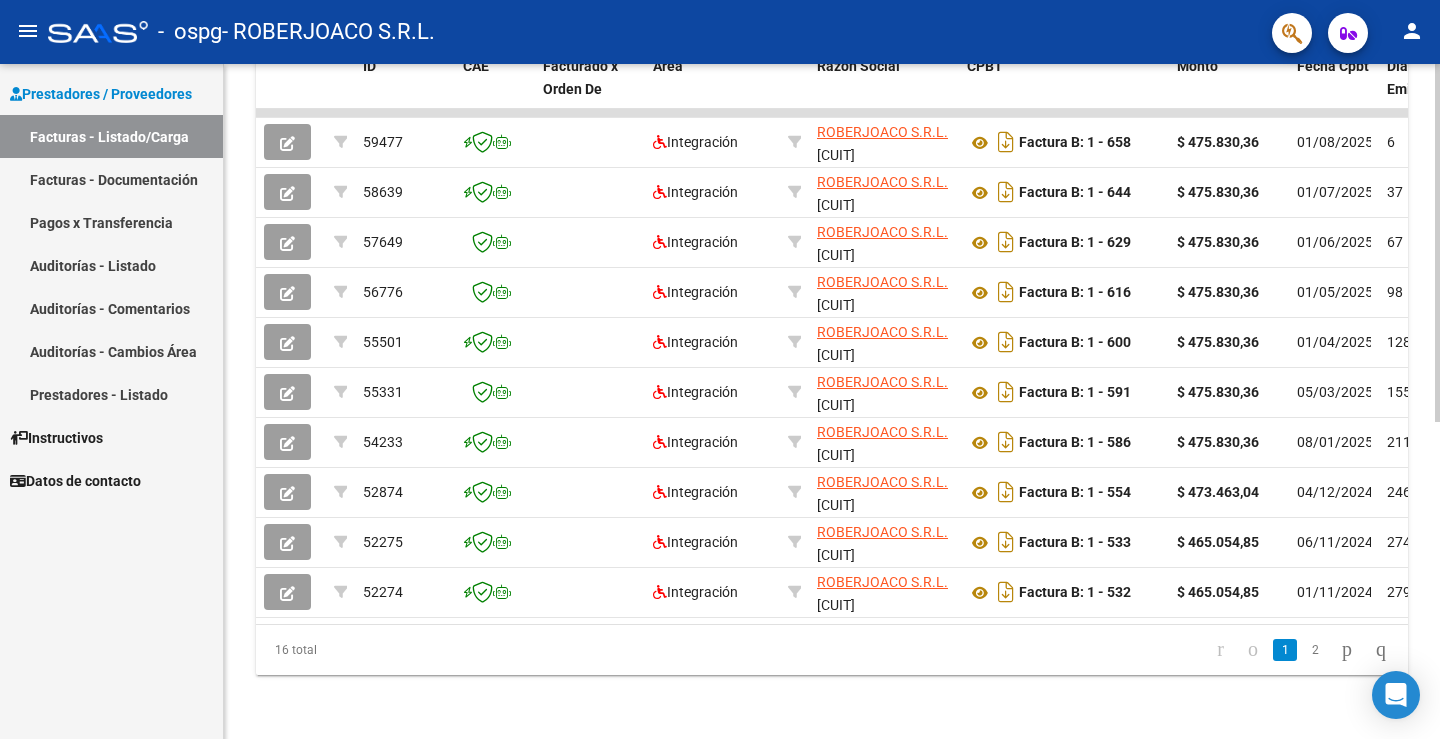 click 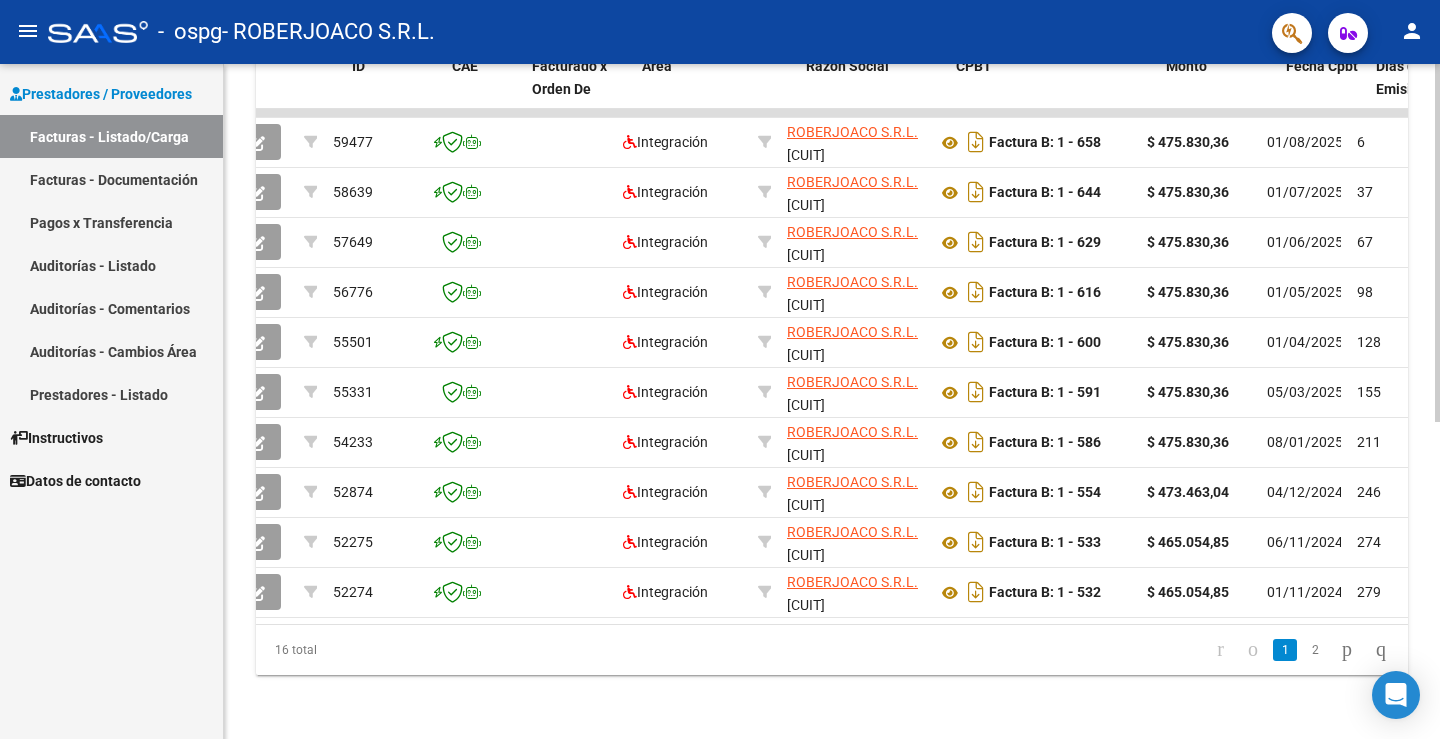 scroll, scrollTop: 0, scrollLeft: 0, axis: both 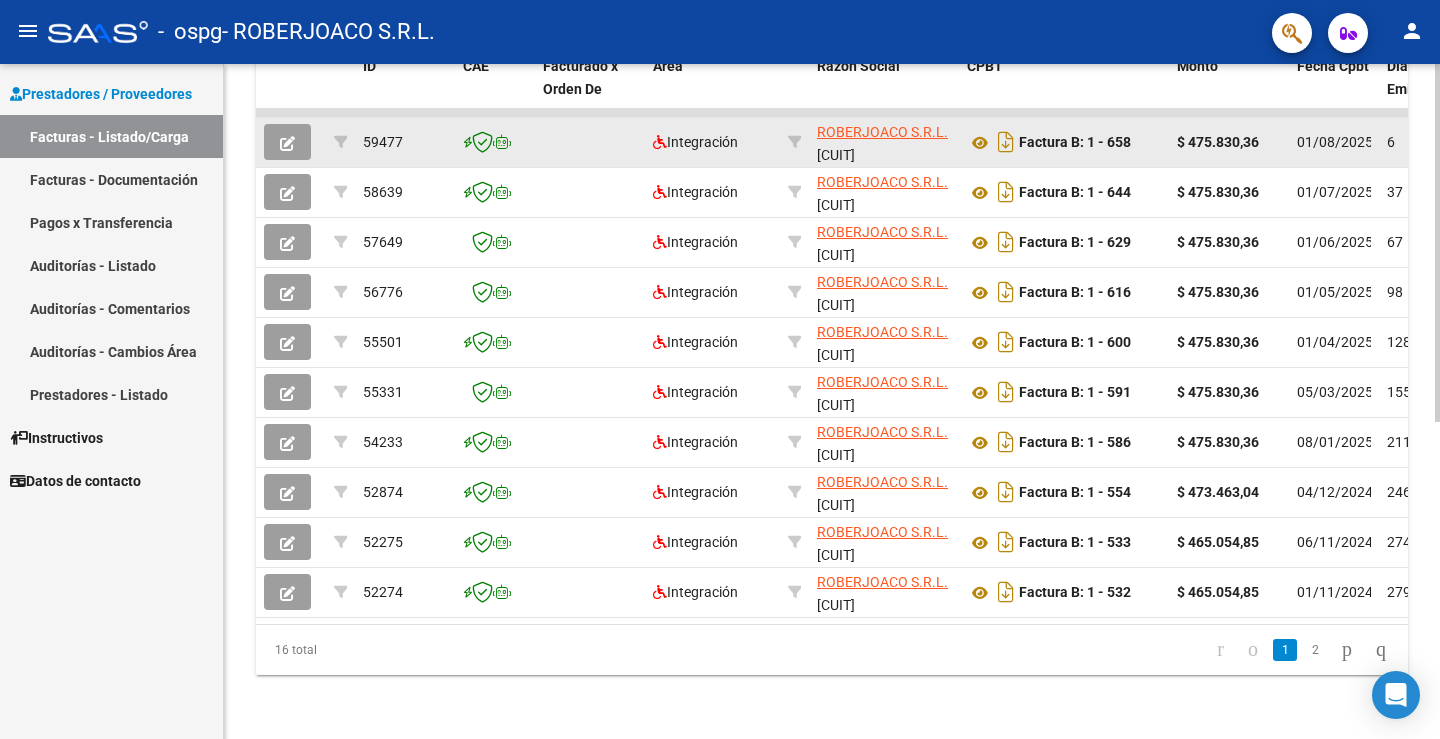 click 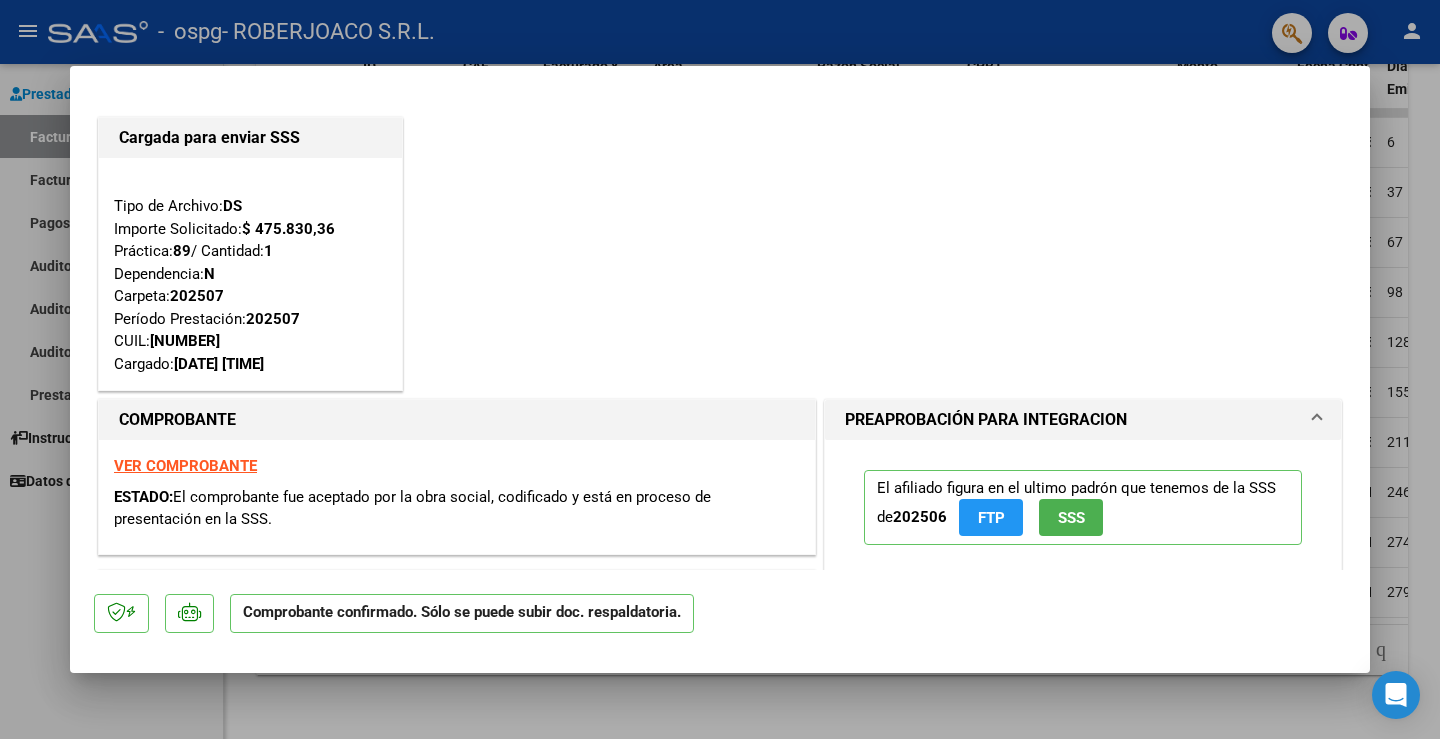 click at bounding box center (720, 369) 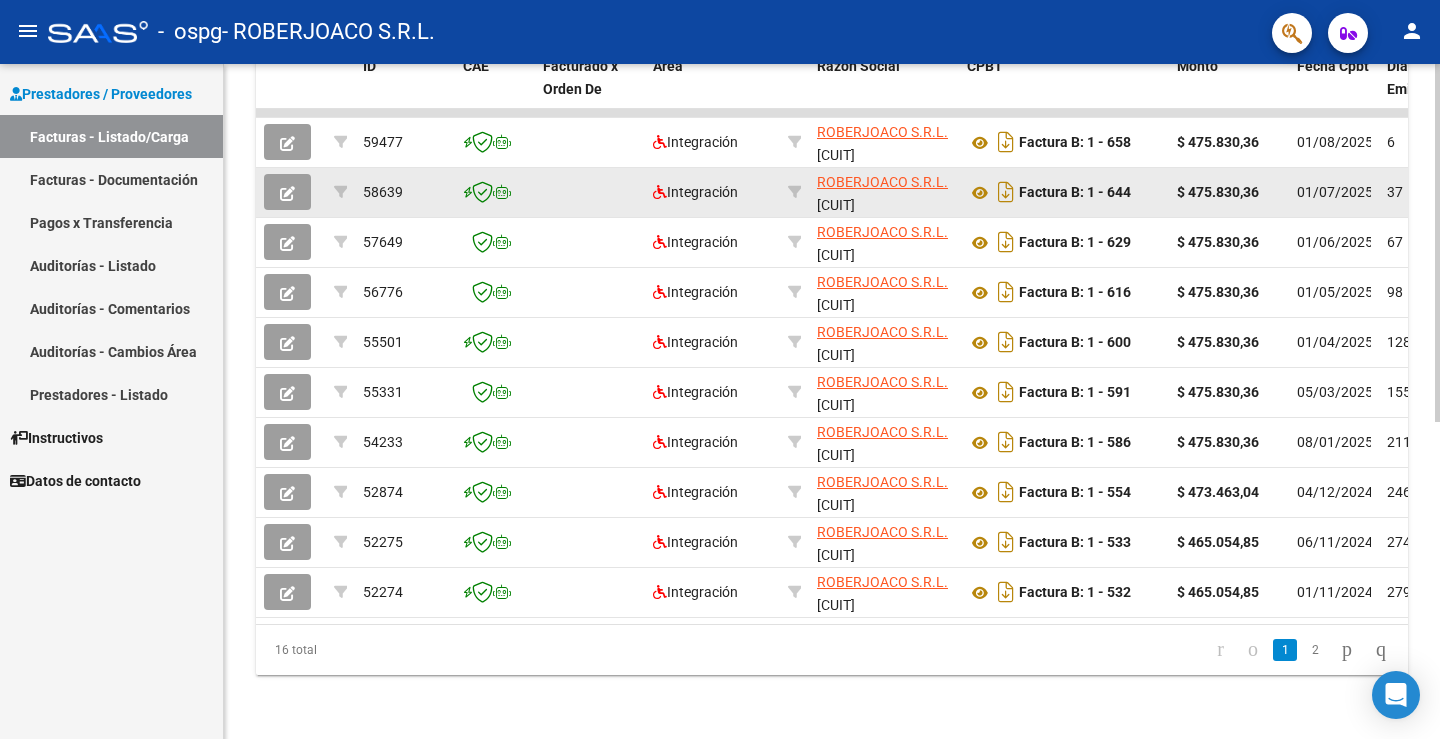 click 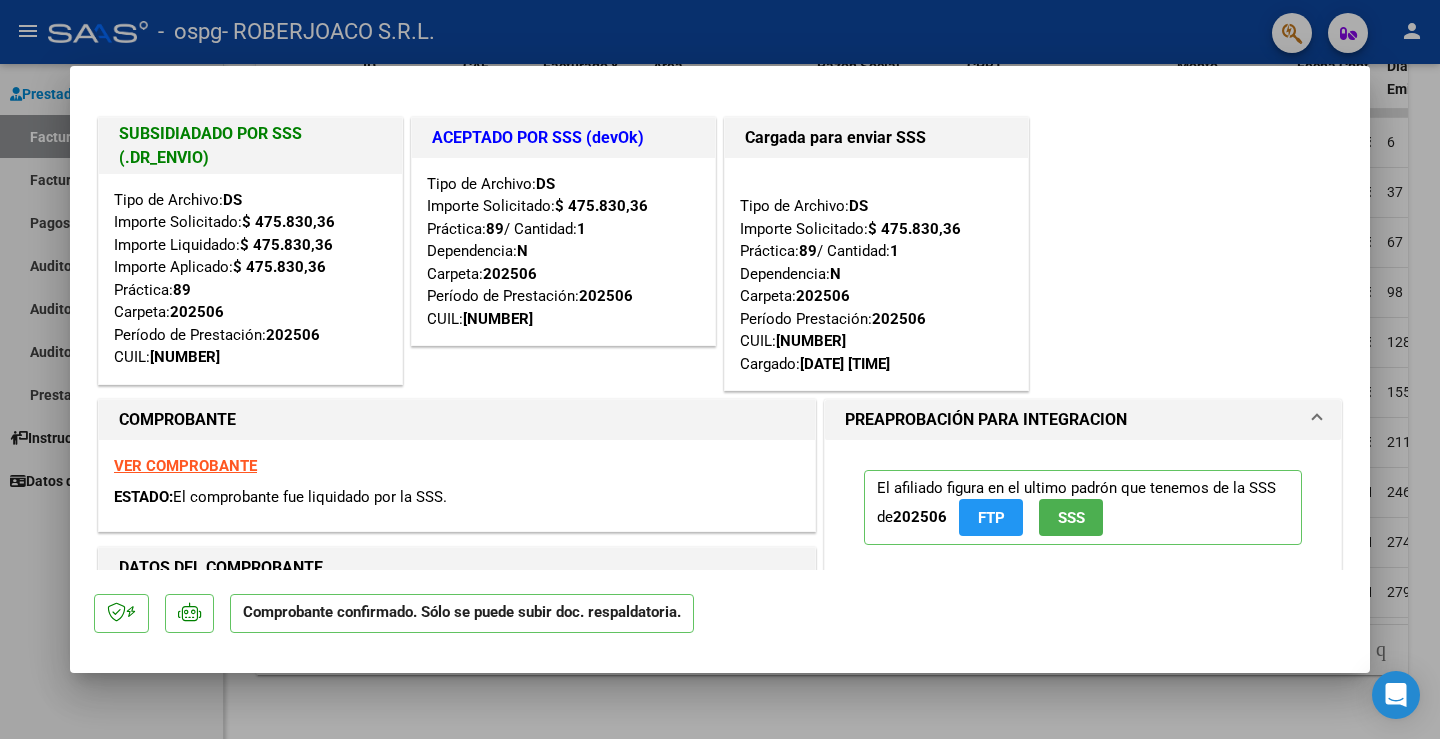 click at bounding box center (720, 369) 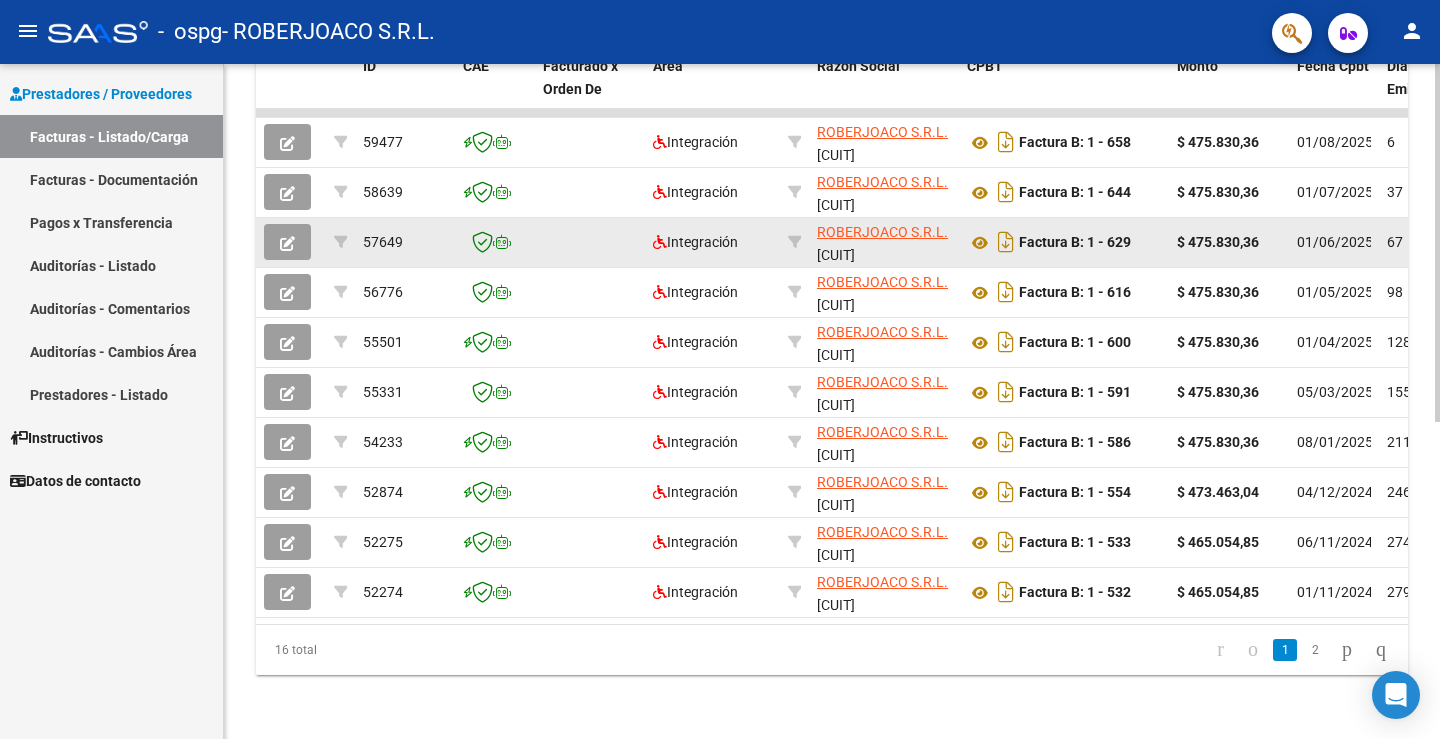 click 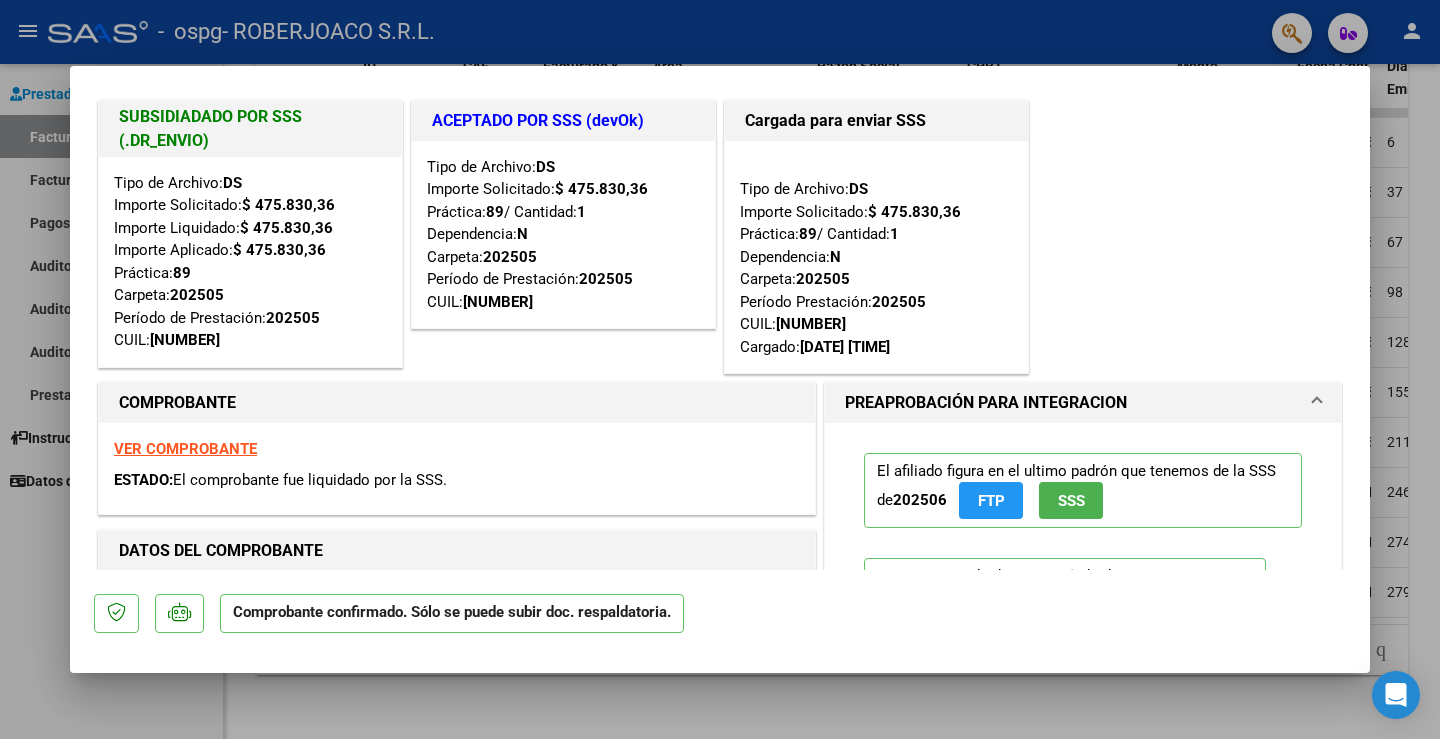 scroll, scrollTop: 0, scrollLeft: 0, axis: both 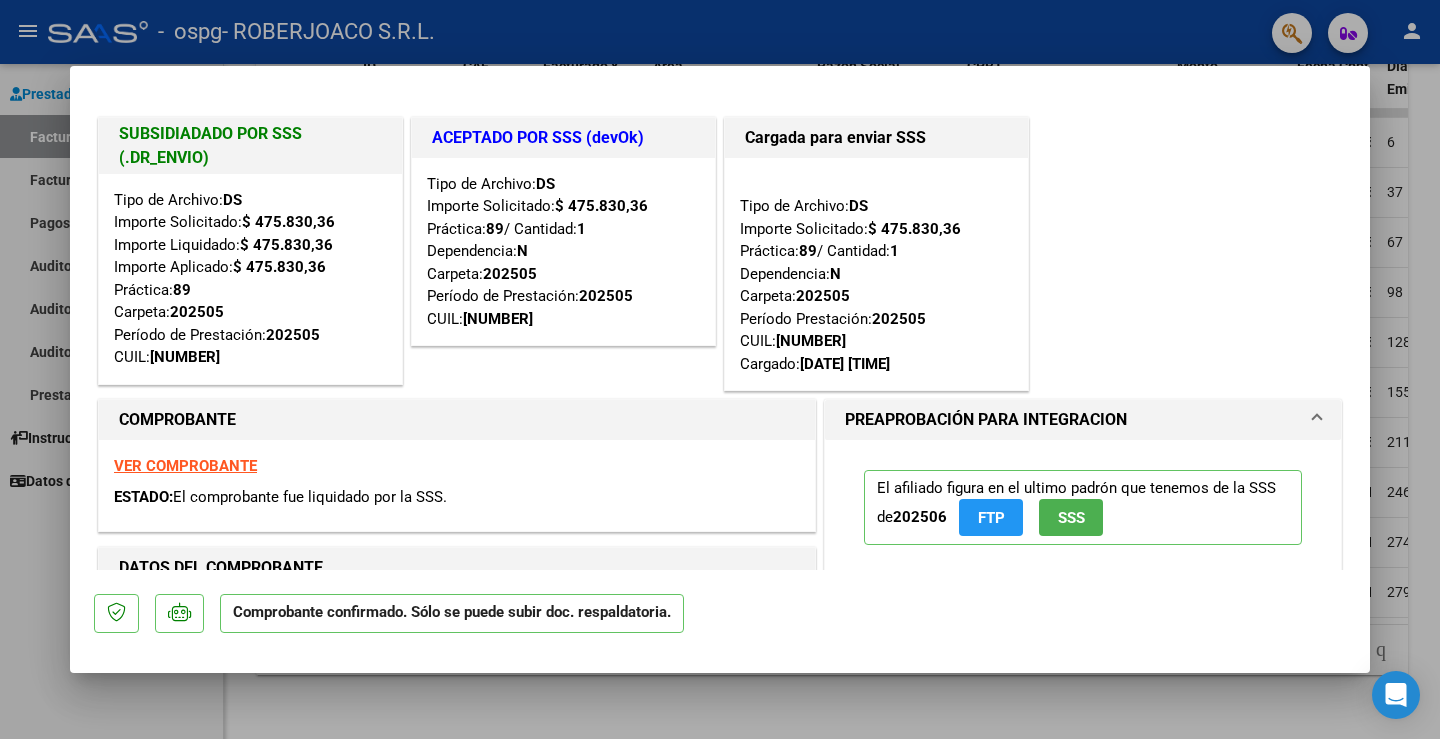 click at bounding box center [720, 369] 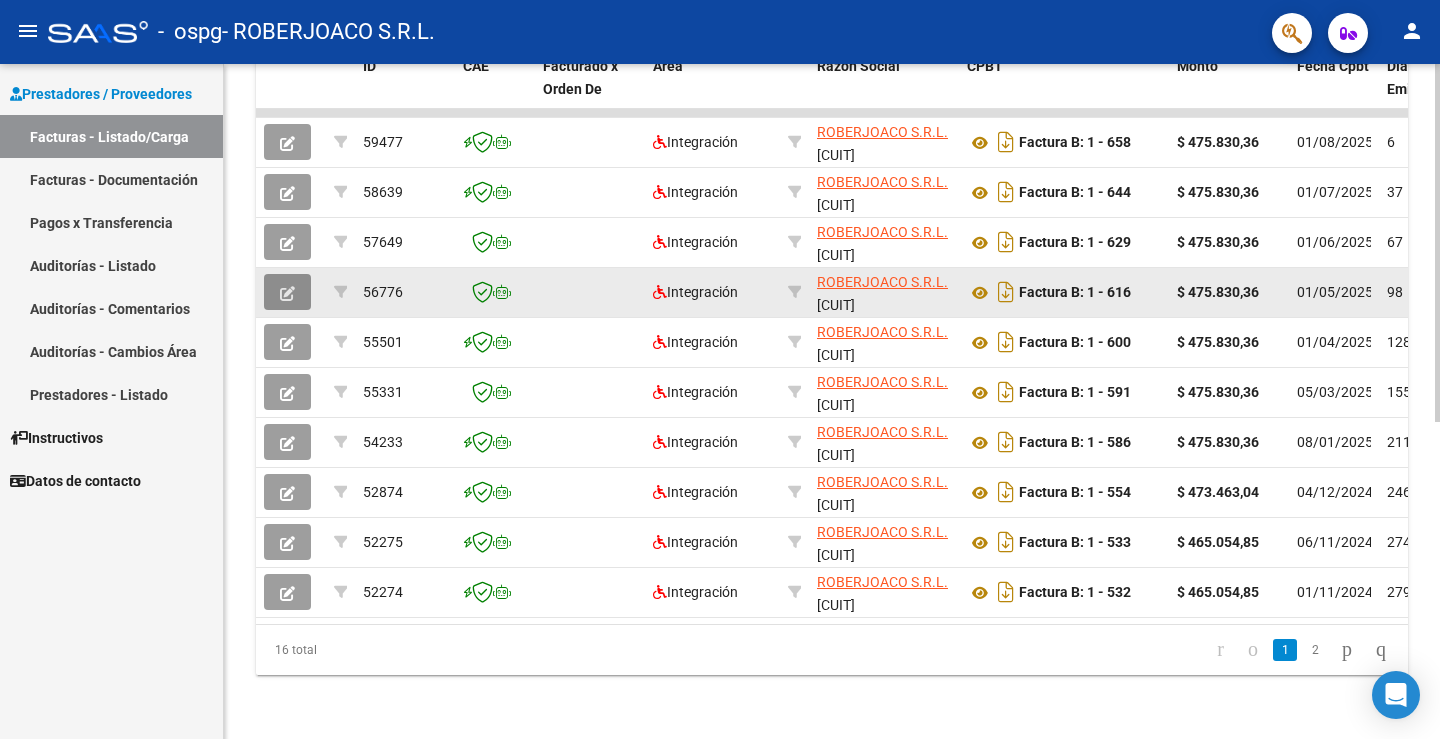 click 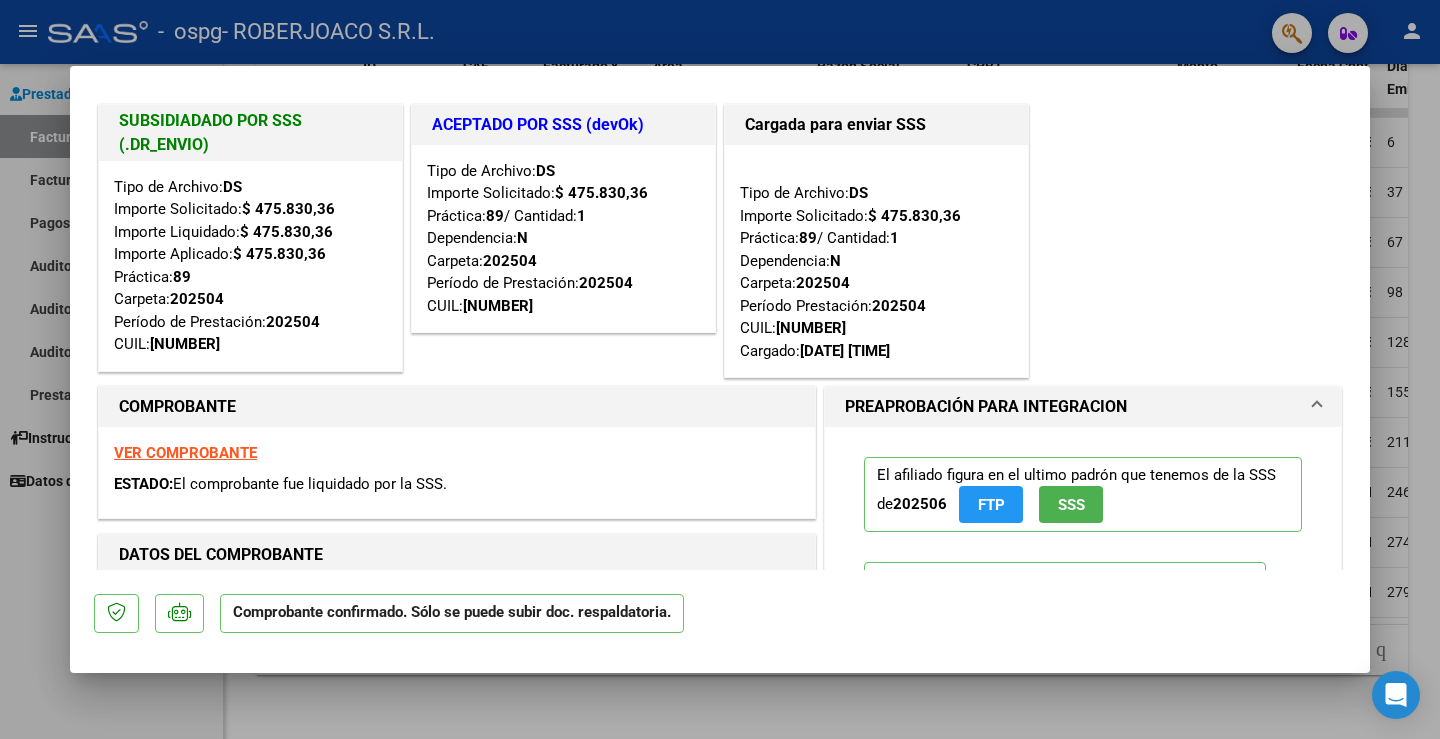 scroll, scrollTop: 0, scrollLeft: 0, axis: both 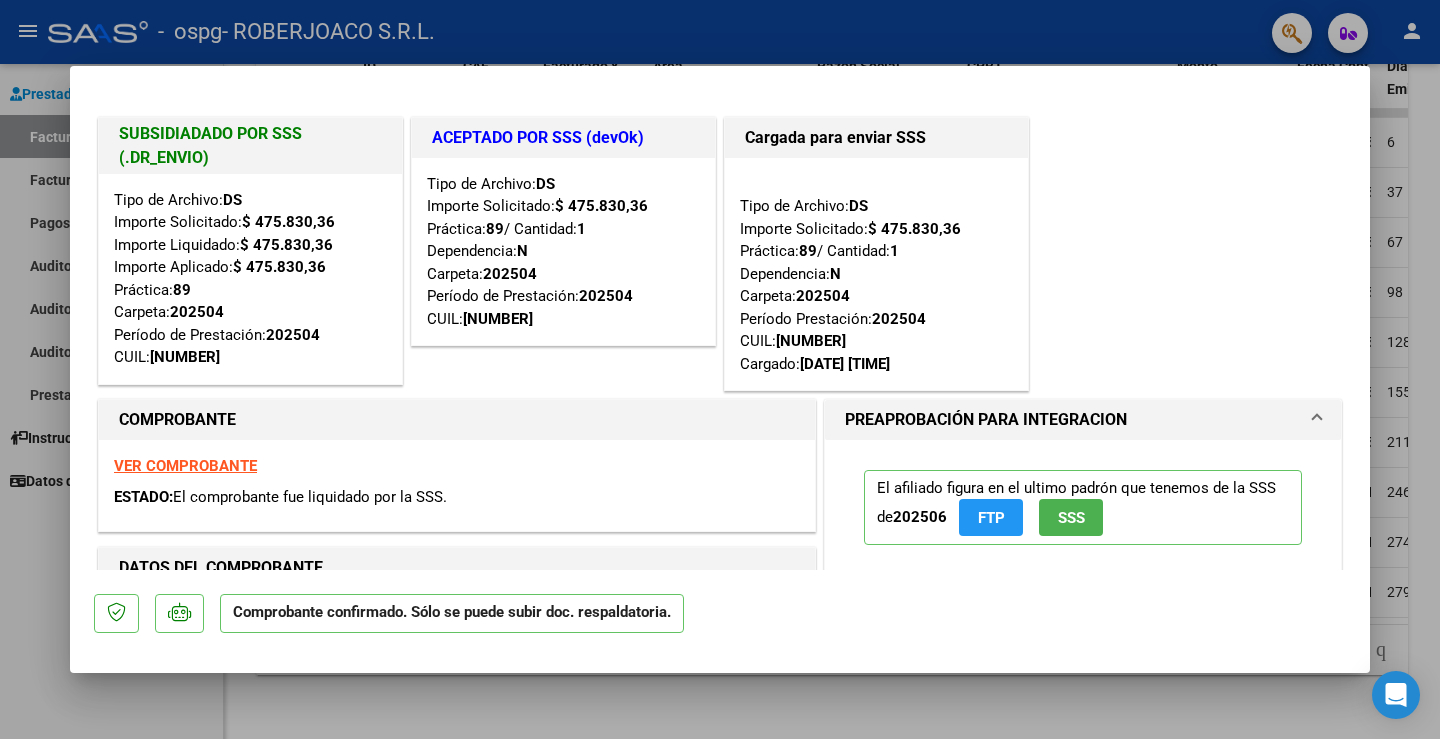 click at bounding box center (720, 369) 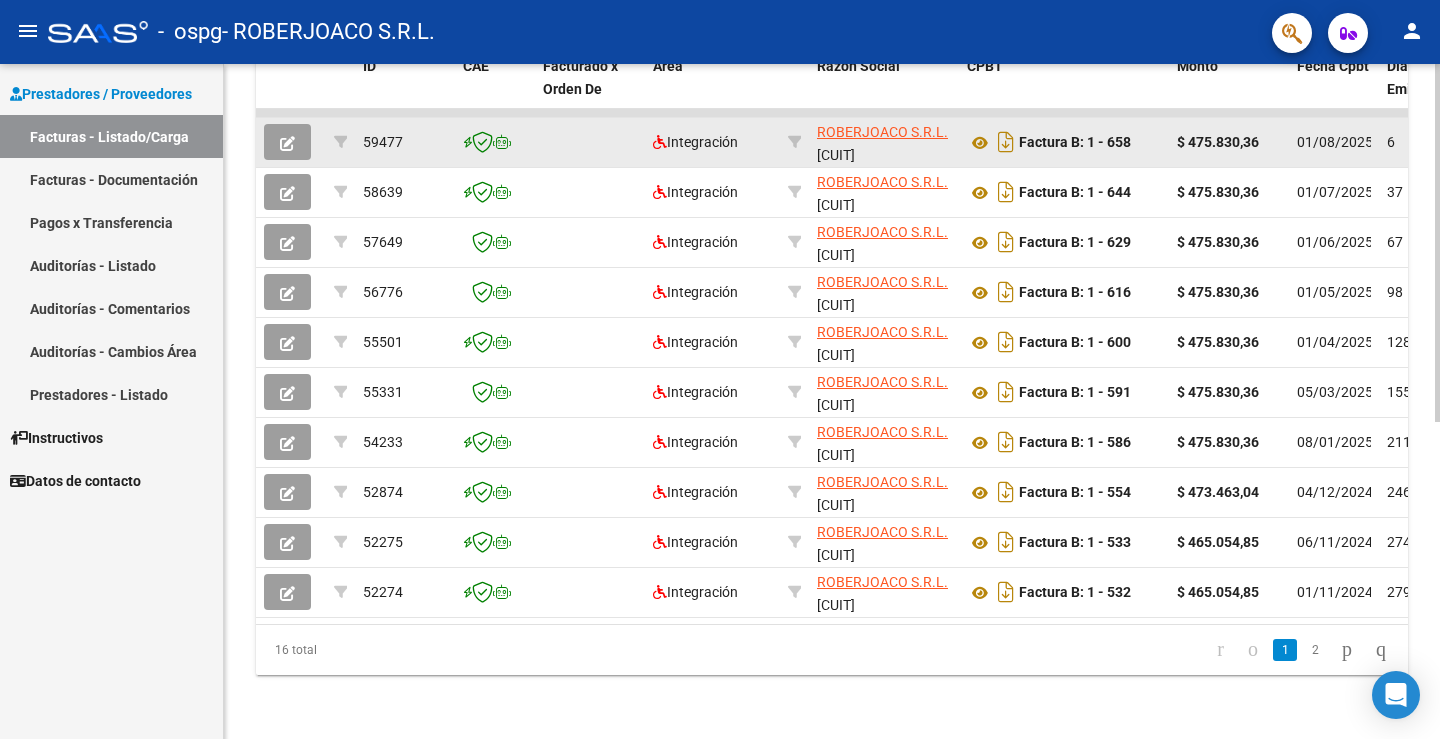 click 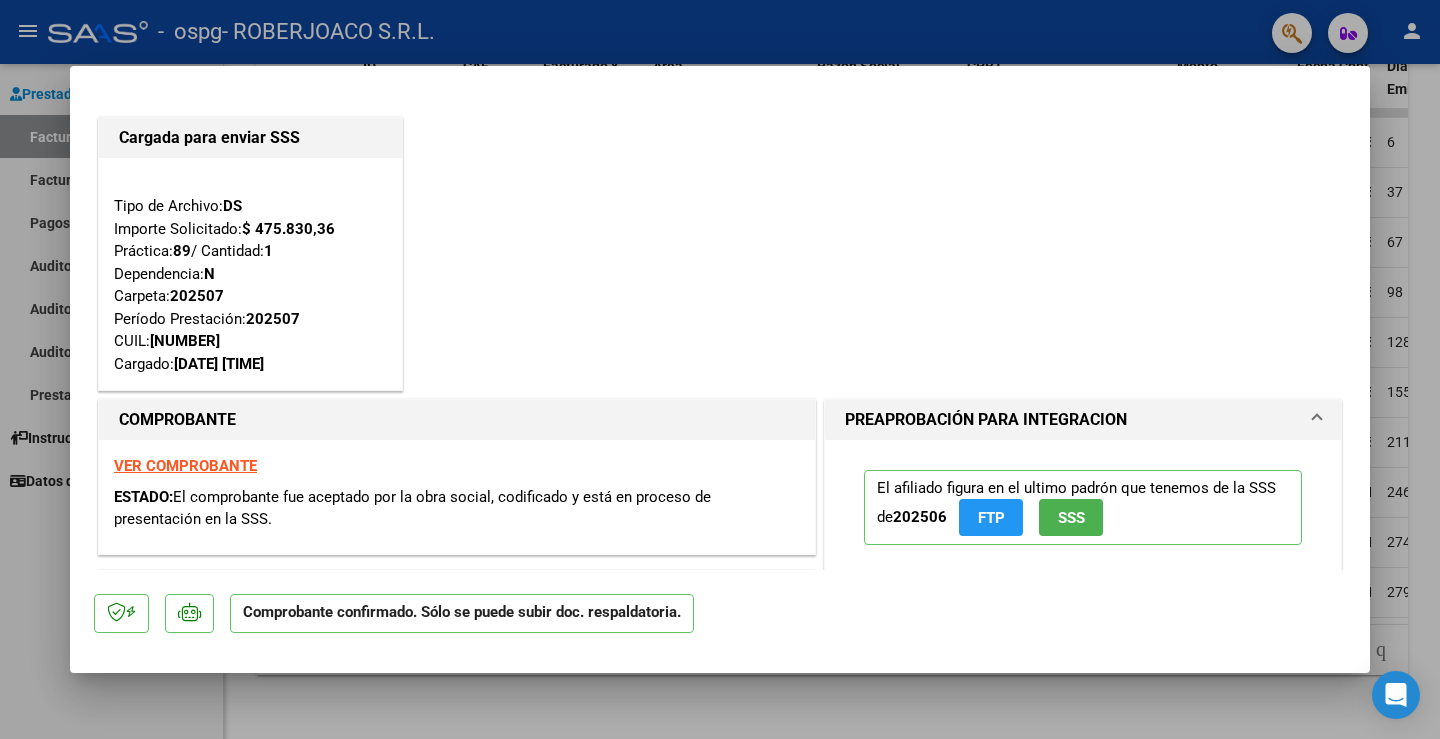 click at bounding box center (720, 369) 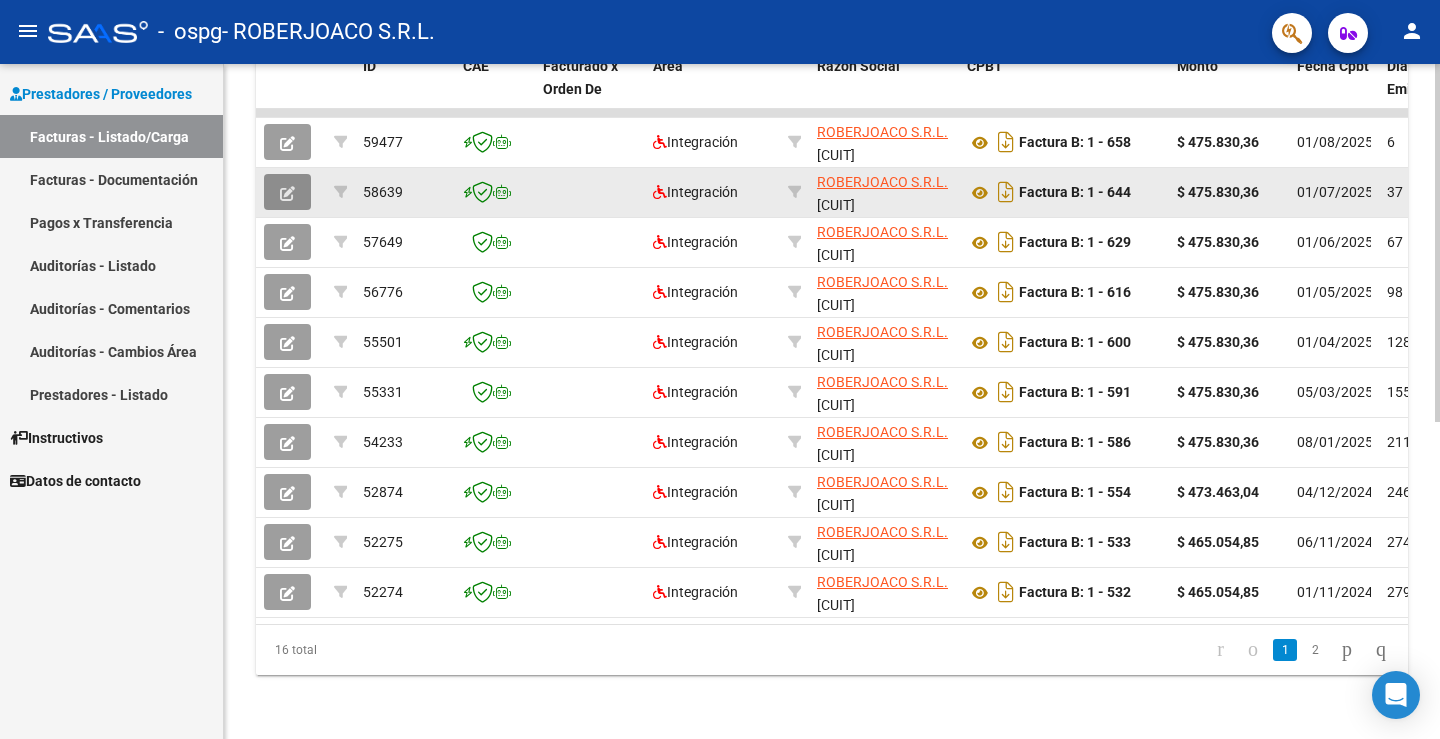click 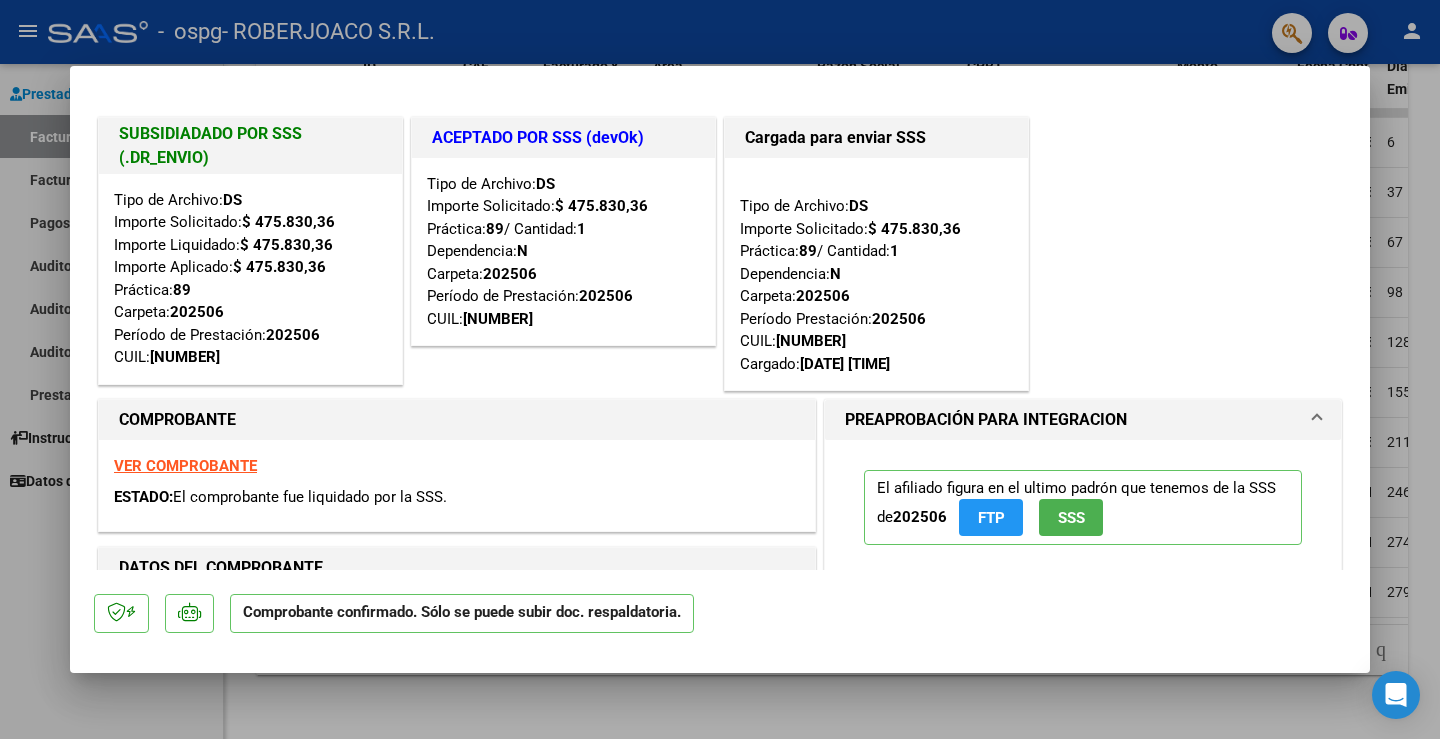 click at bounding box center (720, 369) 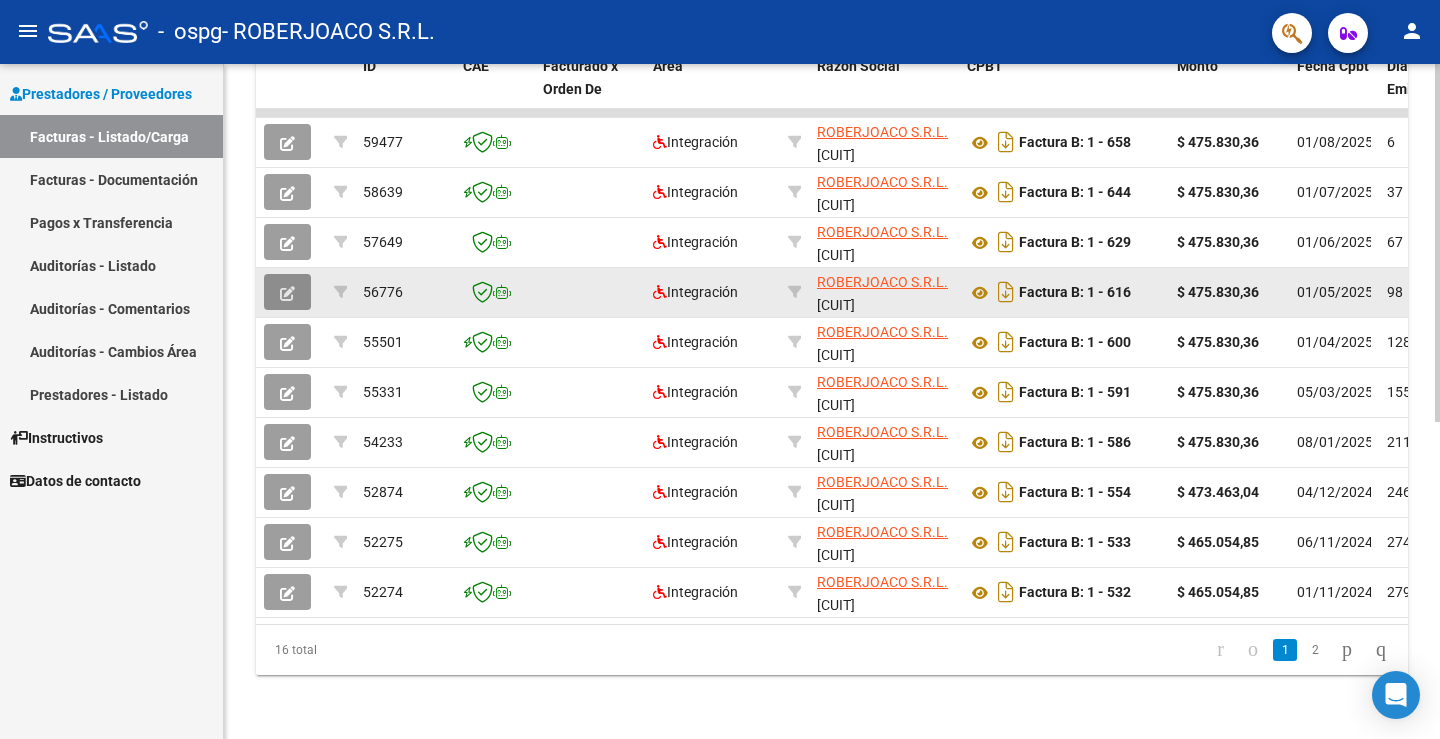click 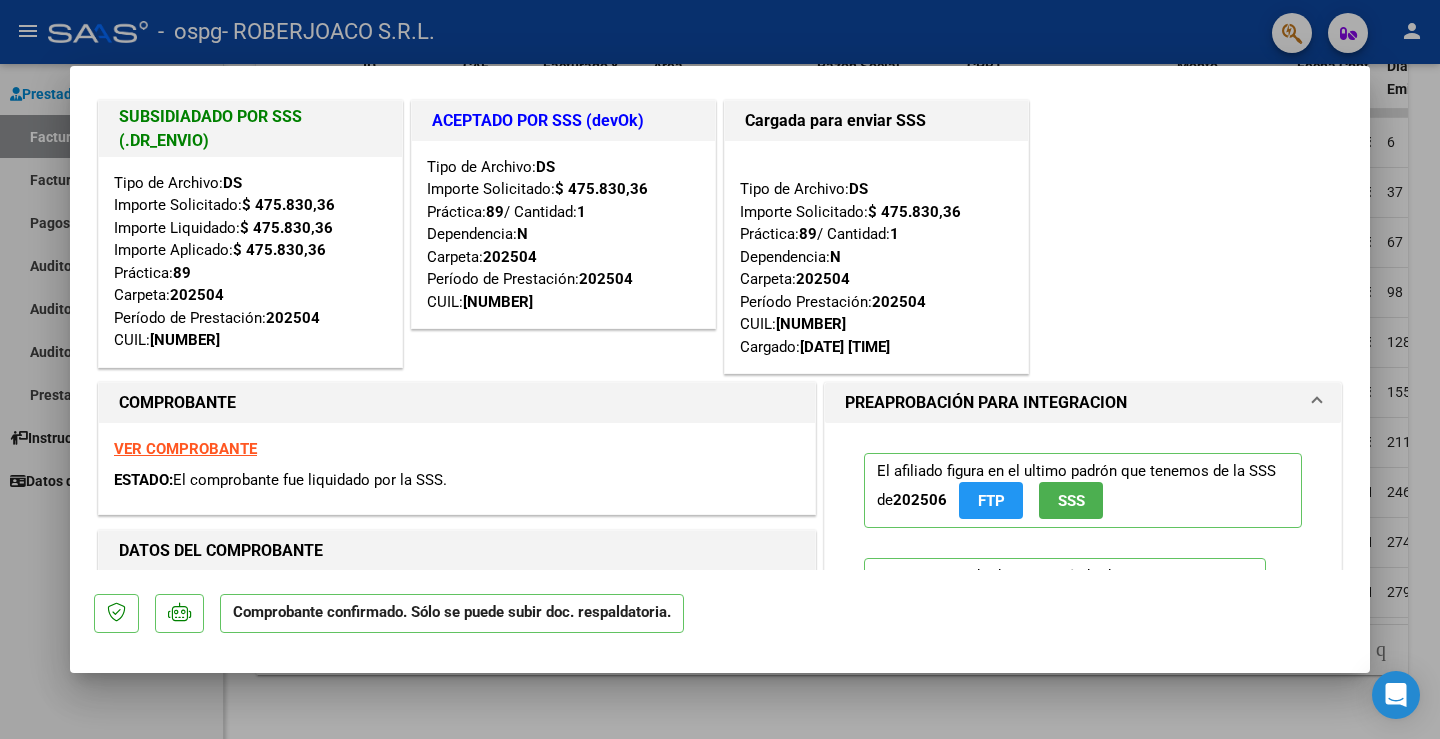 scroll, scrollTop: 0, scrollLeft: 0, axis: both 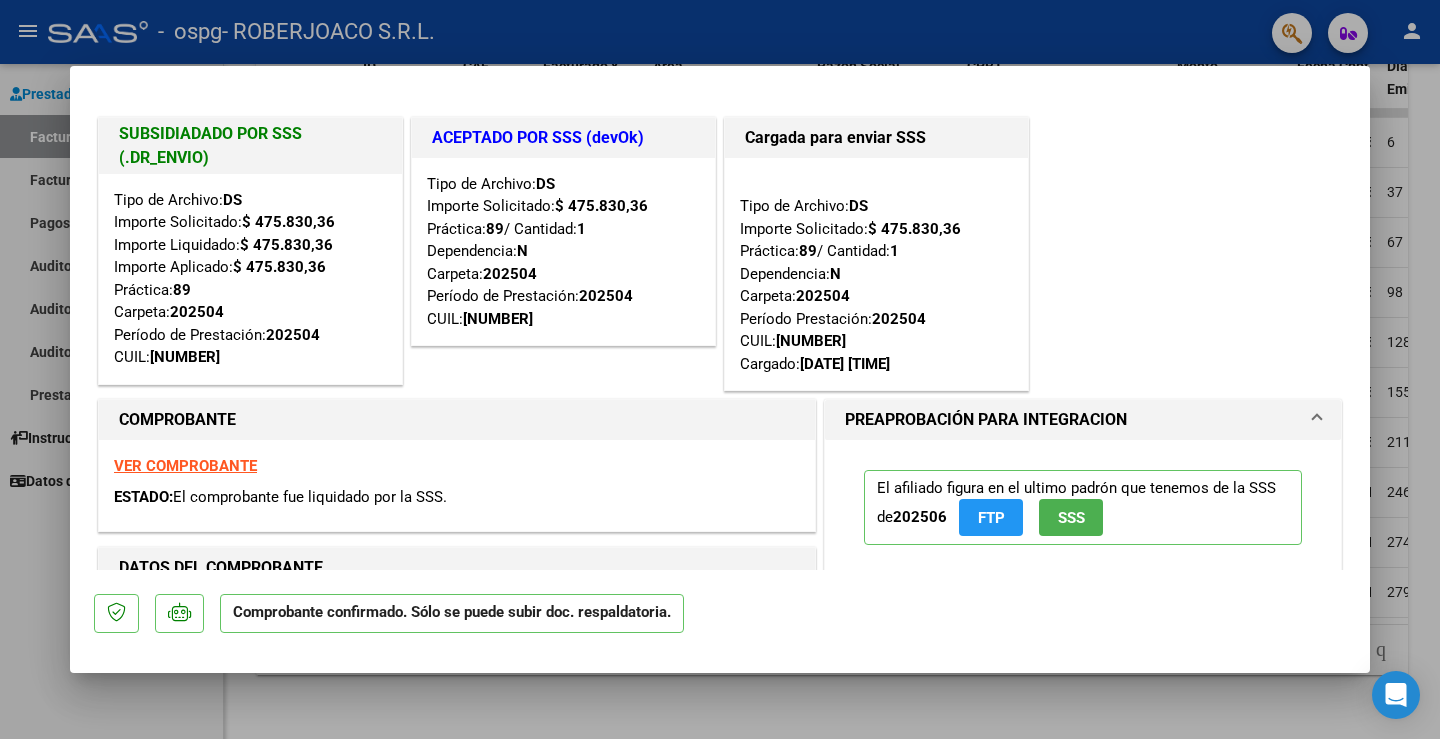 click at bounding box center [720, 369] 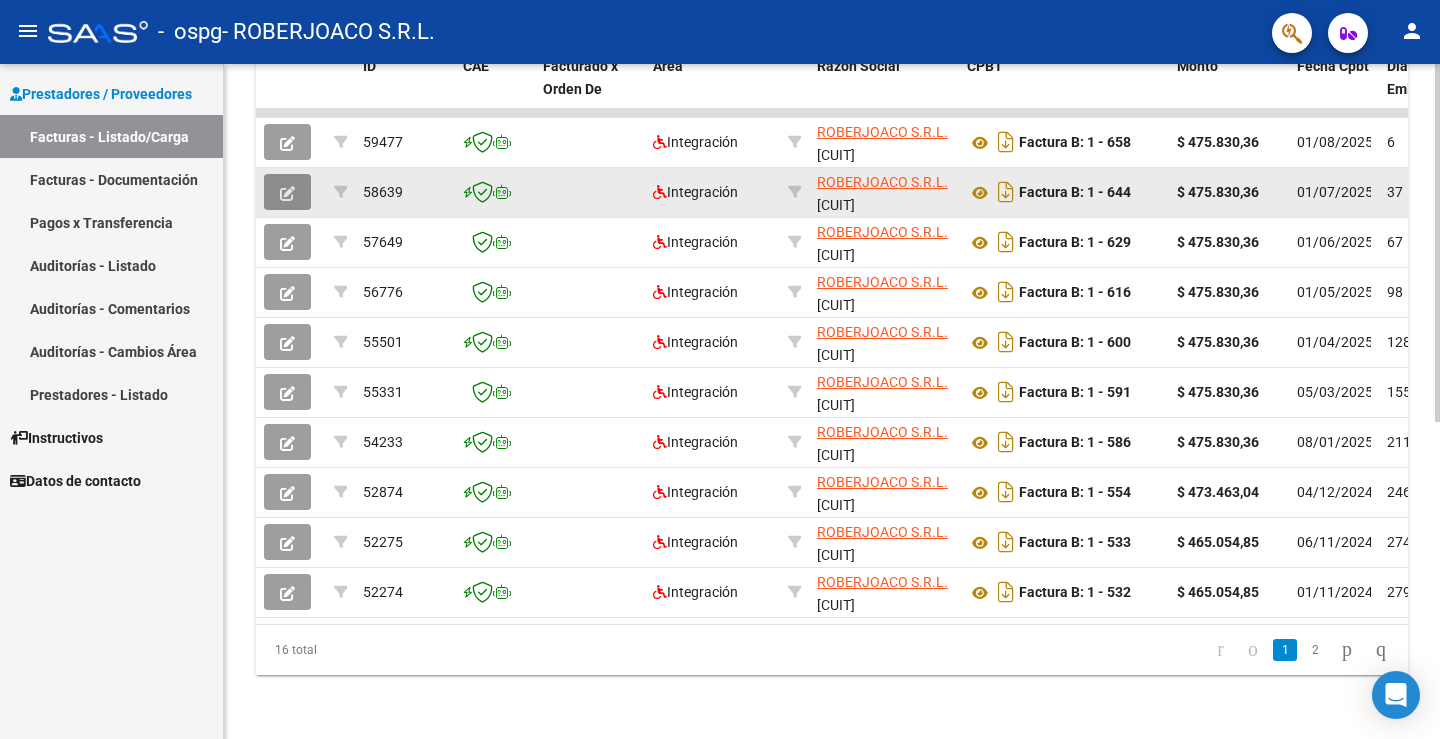 click 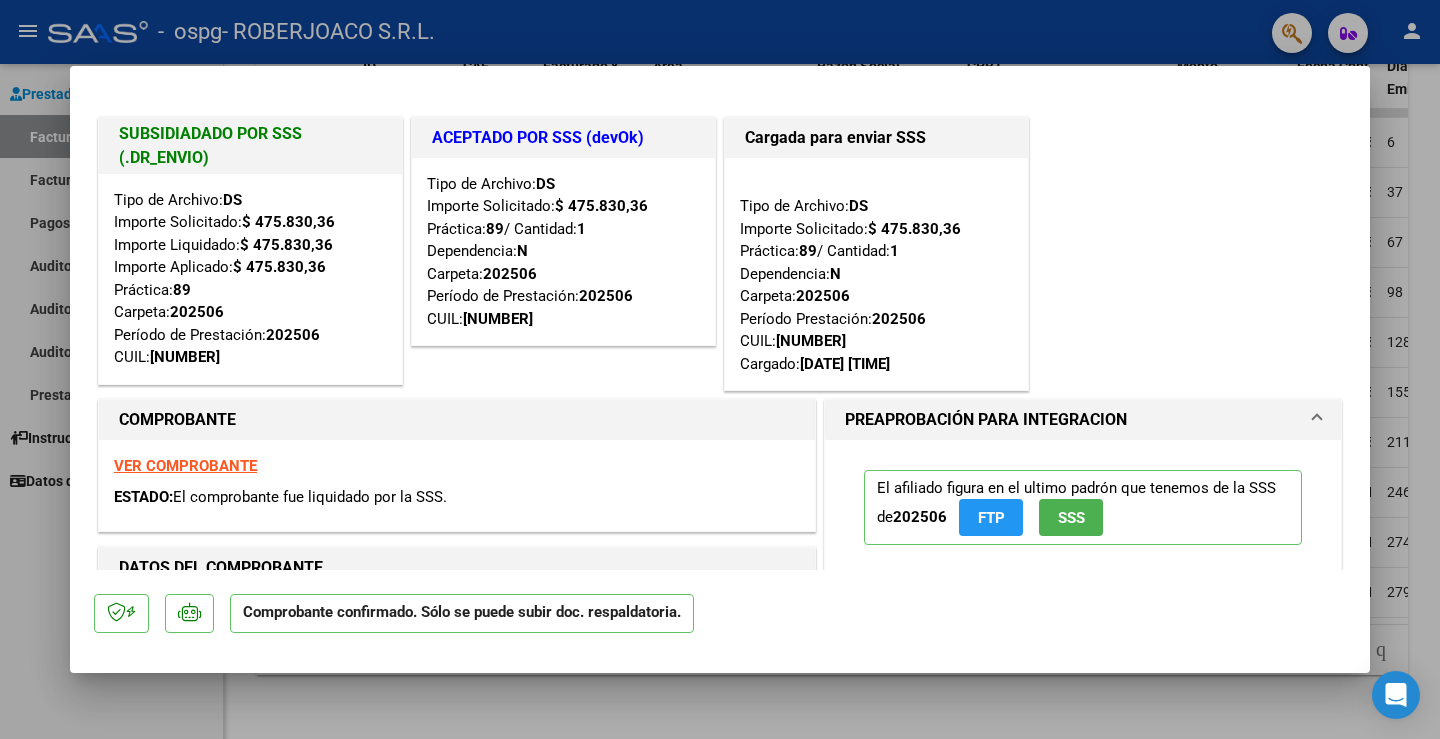 click at bounding box center (720, 369) 